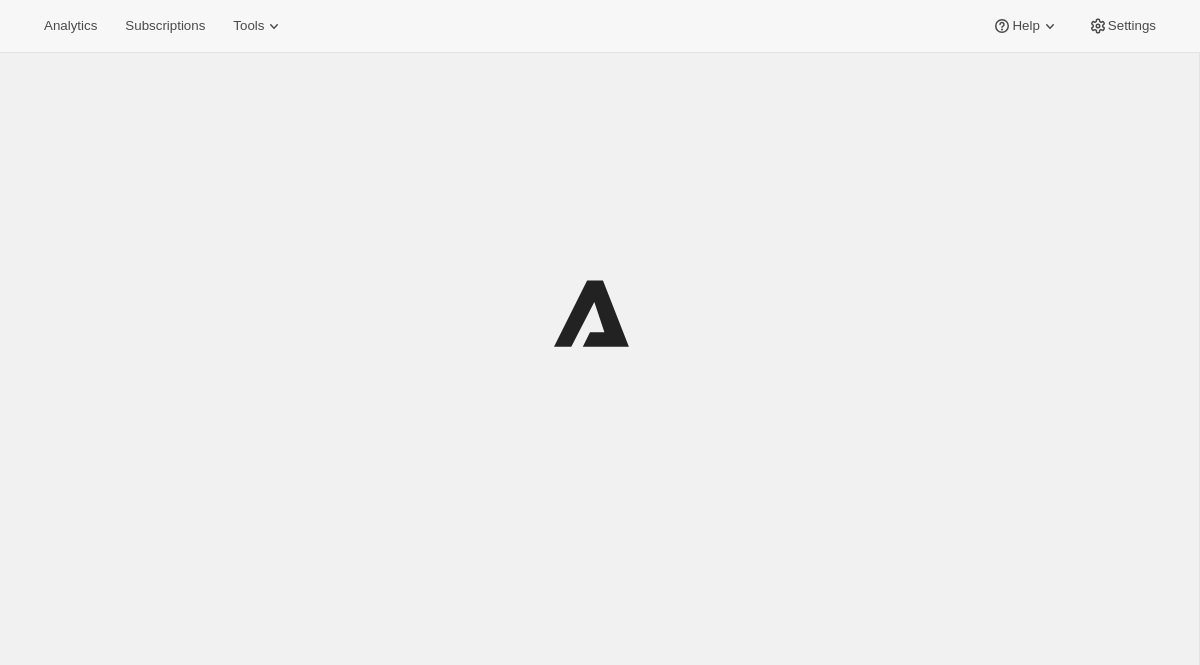 scroll, scrollTop: 0, scrollLeft: 0, axis: both 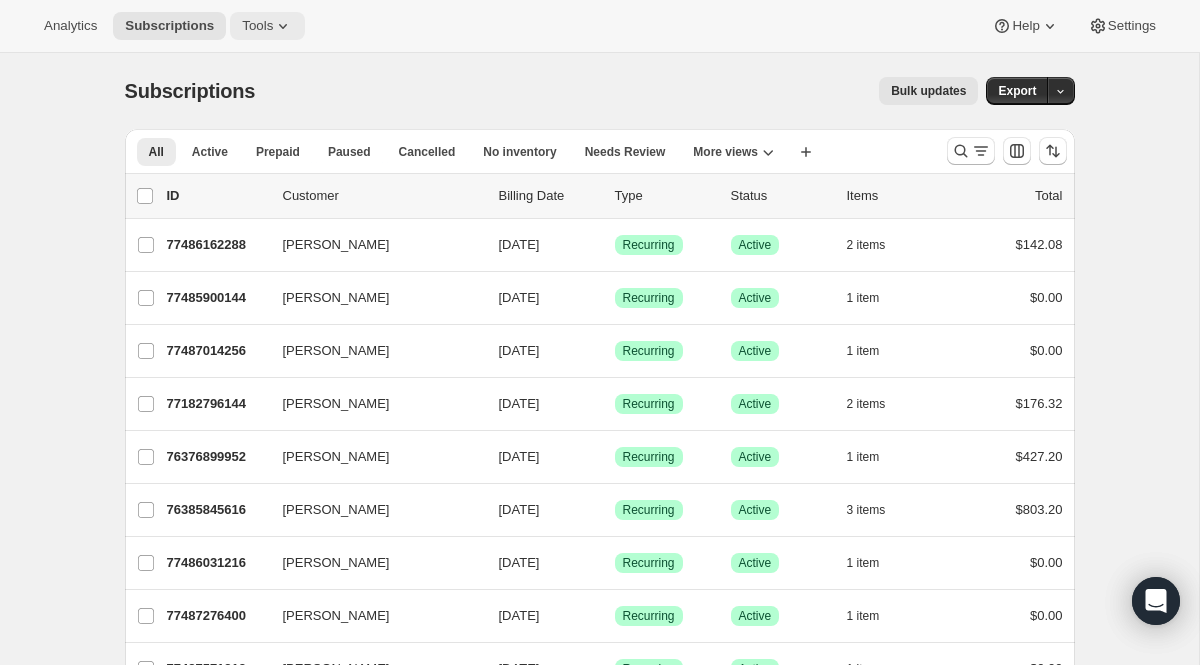 click 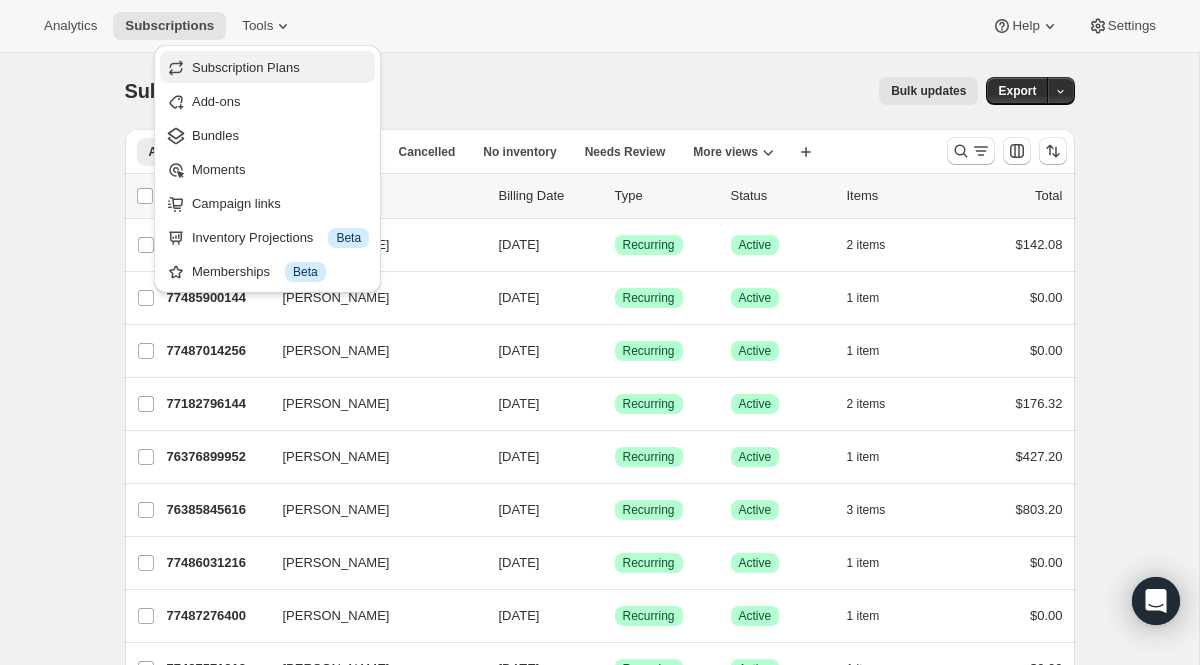 click on "Subscription Plans" at bounding box center (246, 67) 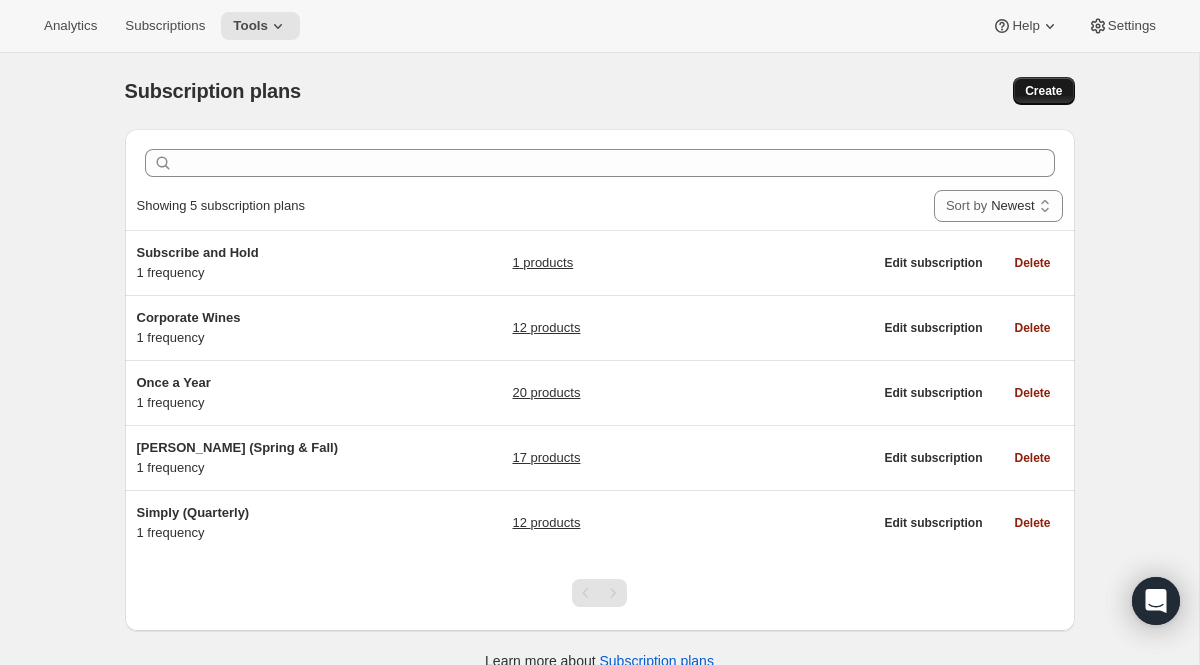 click on "Create" at bounding box center (1043, 91) 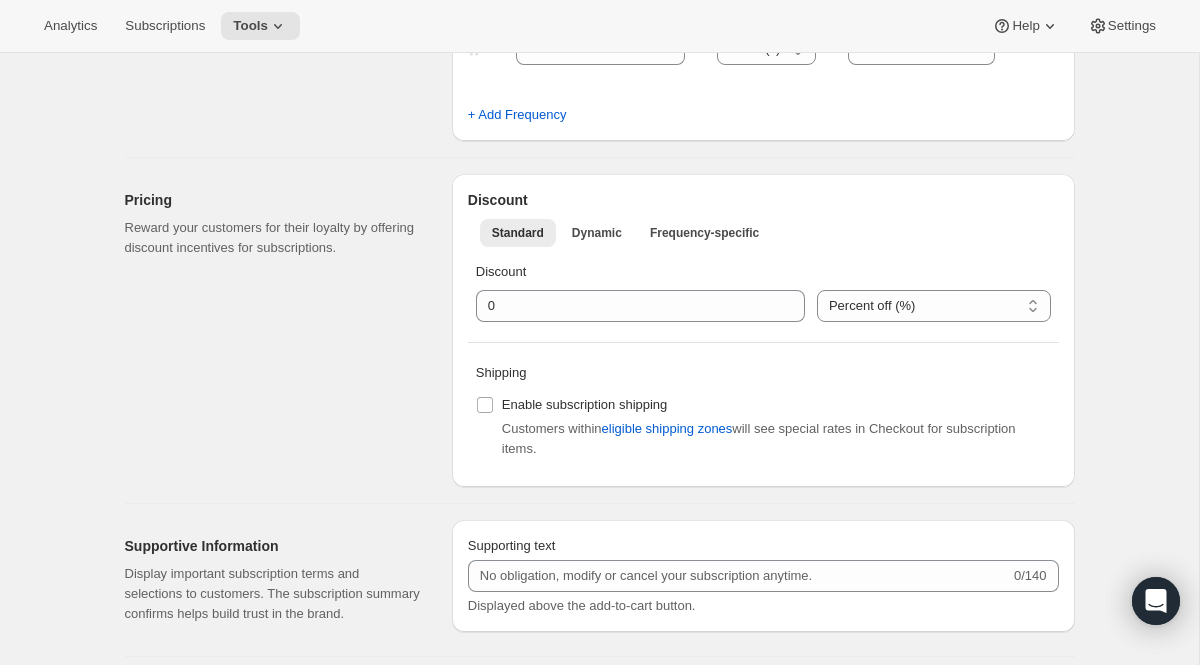 scroll, scrollTop: 819, scrollLeft: 0, axis: vertical 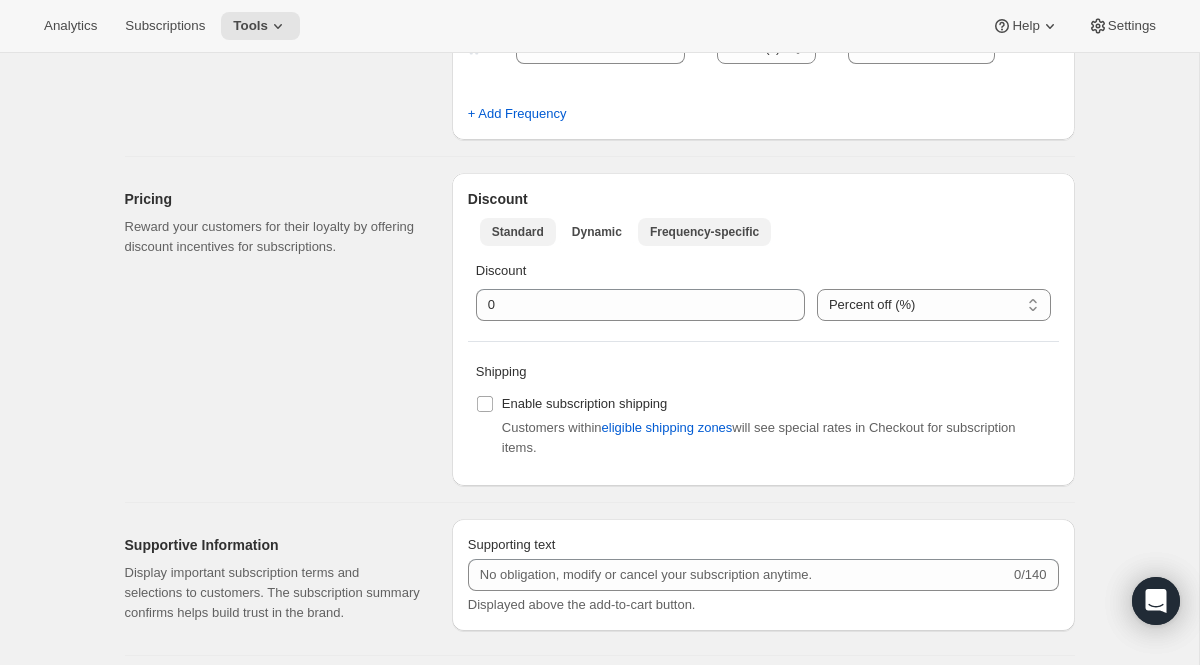 click on "Frequency-specific" at bounding box center [704, 232] 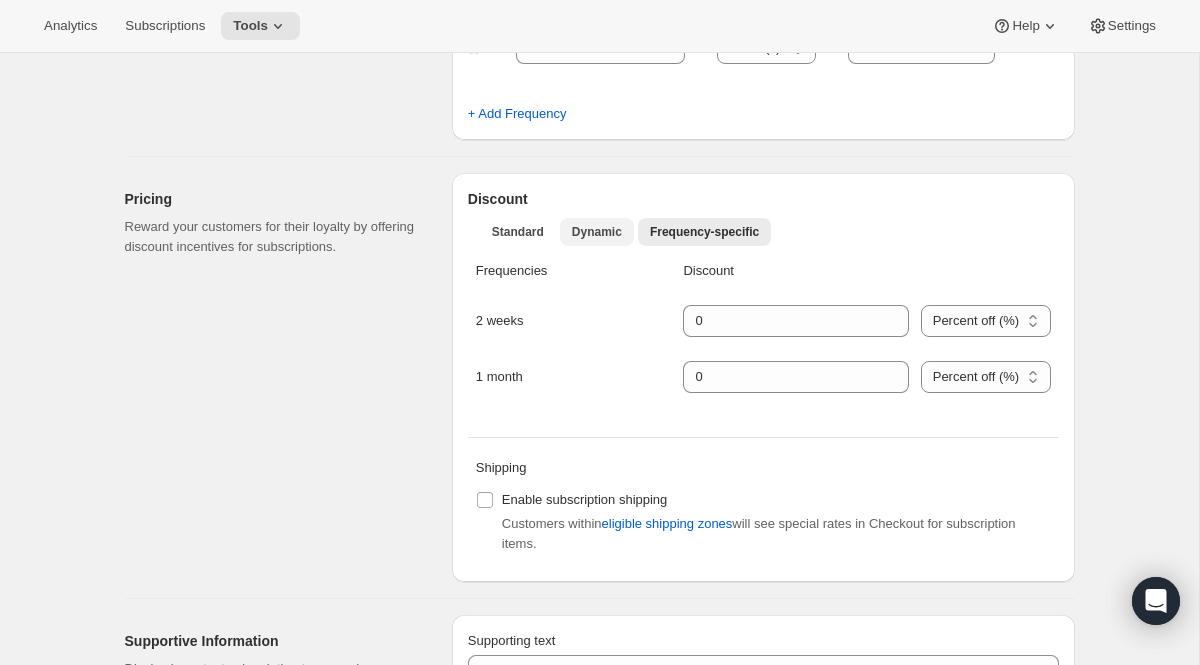click on "Dynamic" at bounding box center (597, 232) 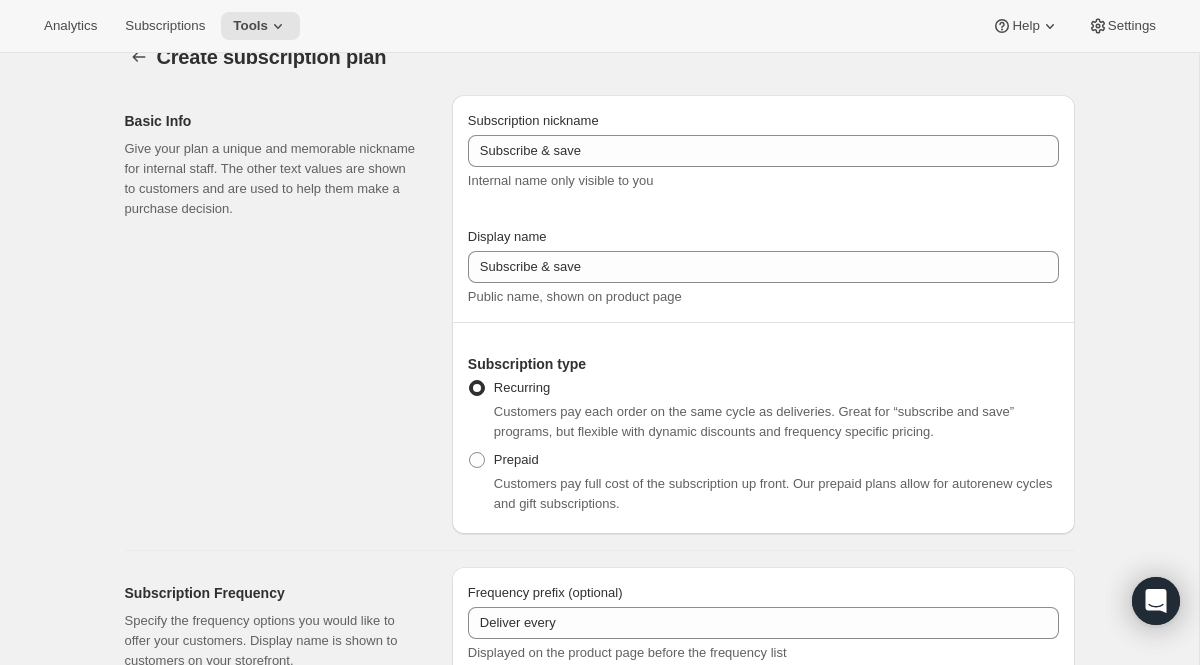 scroll, scrollTop: 0, scrollLeft: 0, axis: both 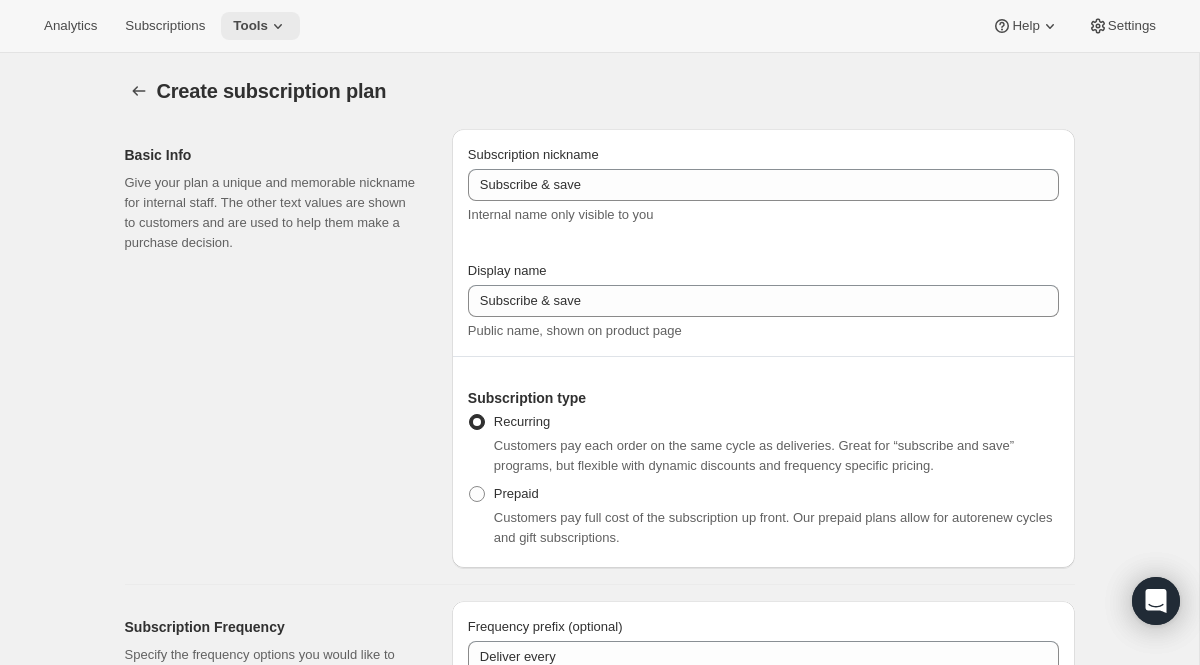 click 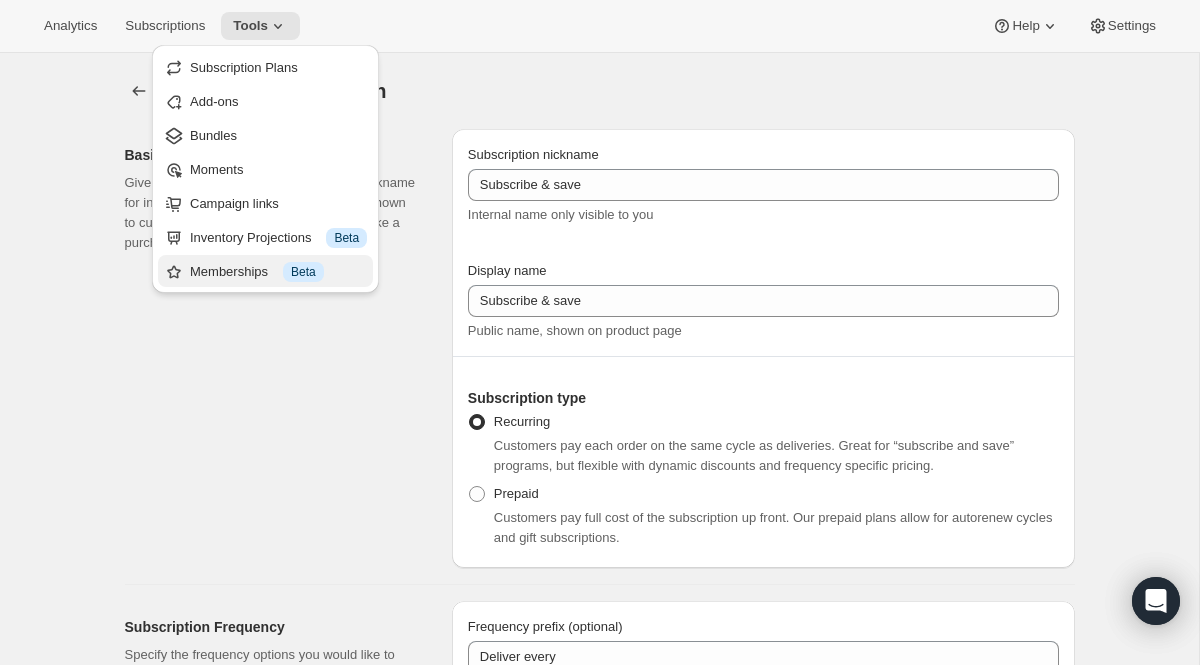 click on "Memberships Info Beta" at bounding box center (278, 272) 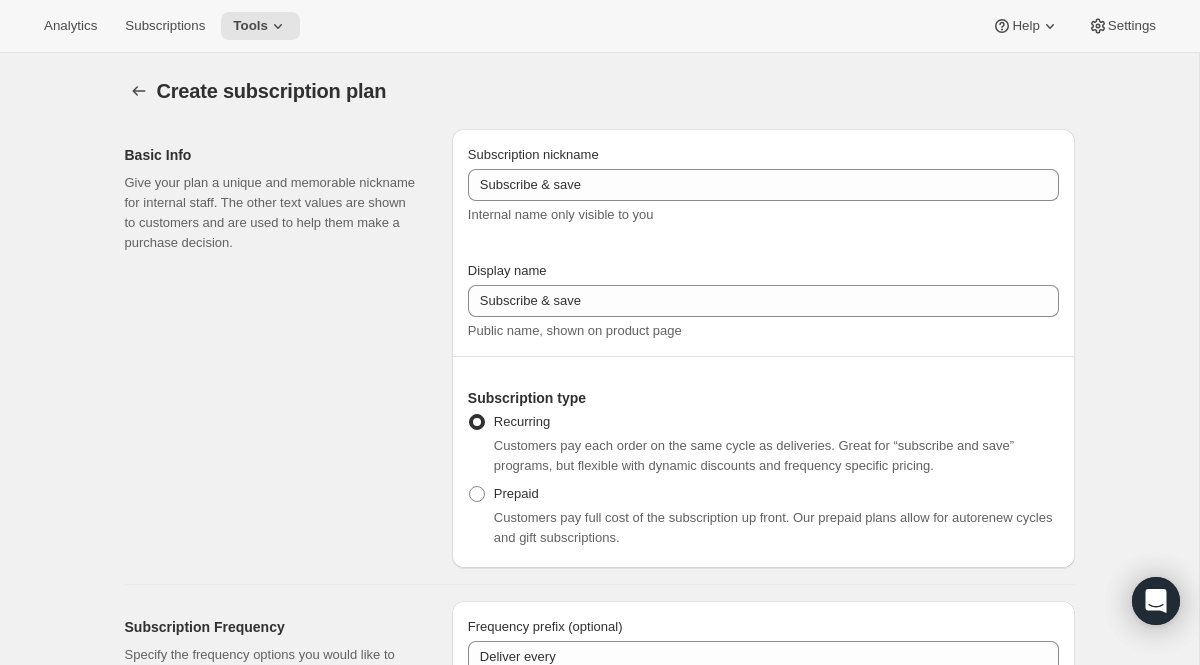scroll, scrollTop: 719, scrollLeft: 0, axis: vertical 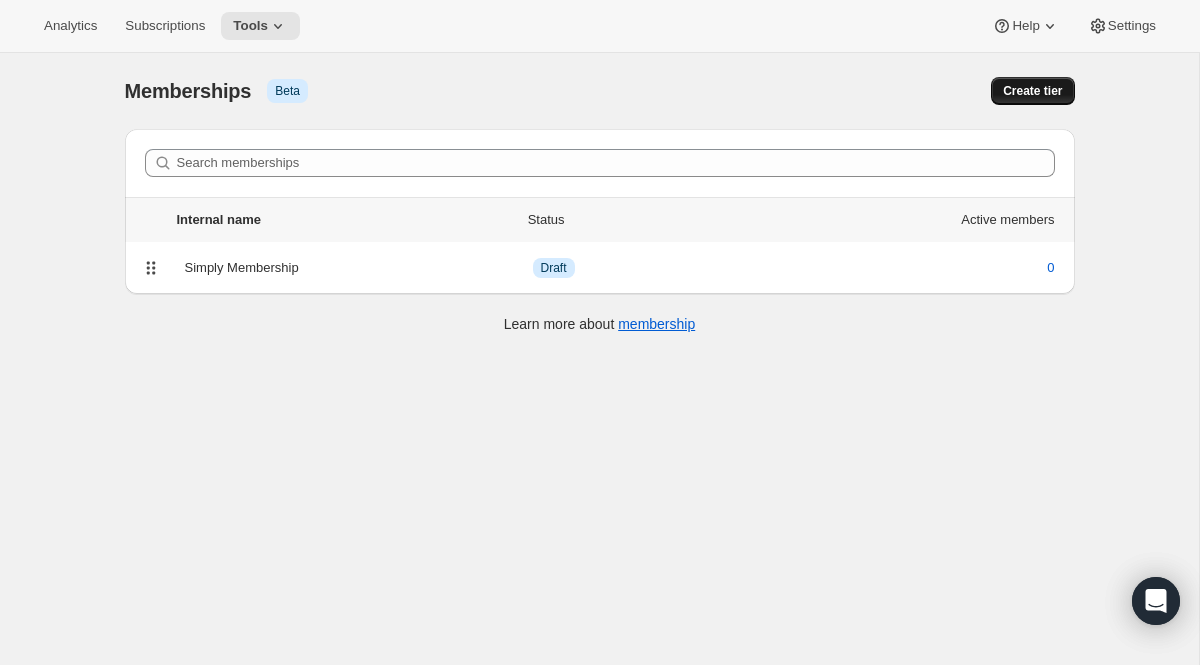 click on "Create tier" at bounding box center [1032, 91] 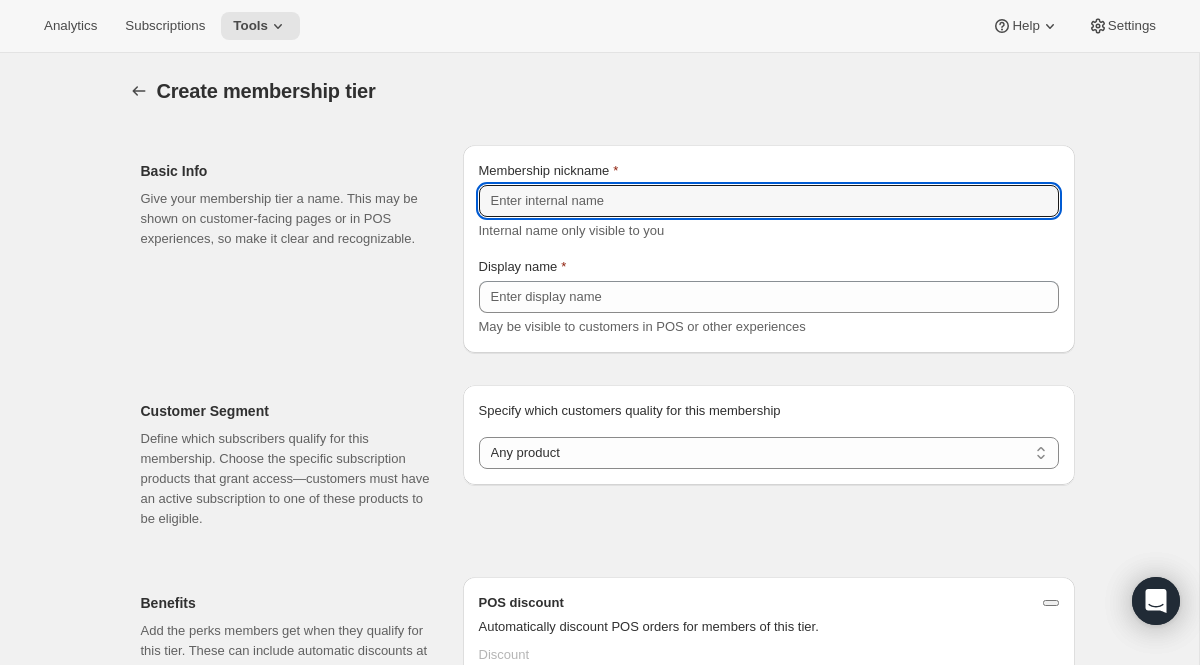 click on "Membership nickname" at bounding box center [769, 201] 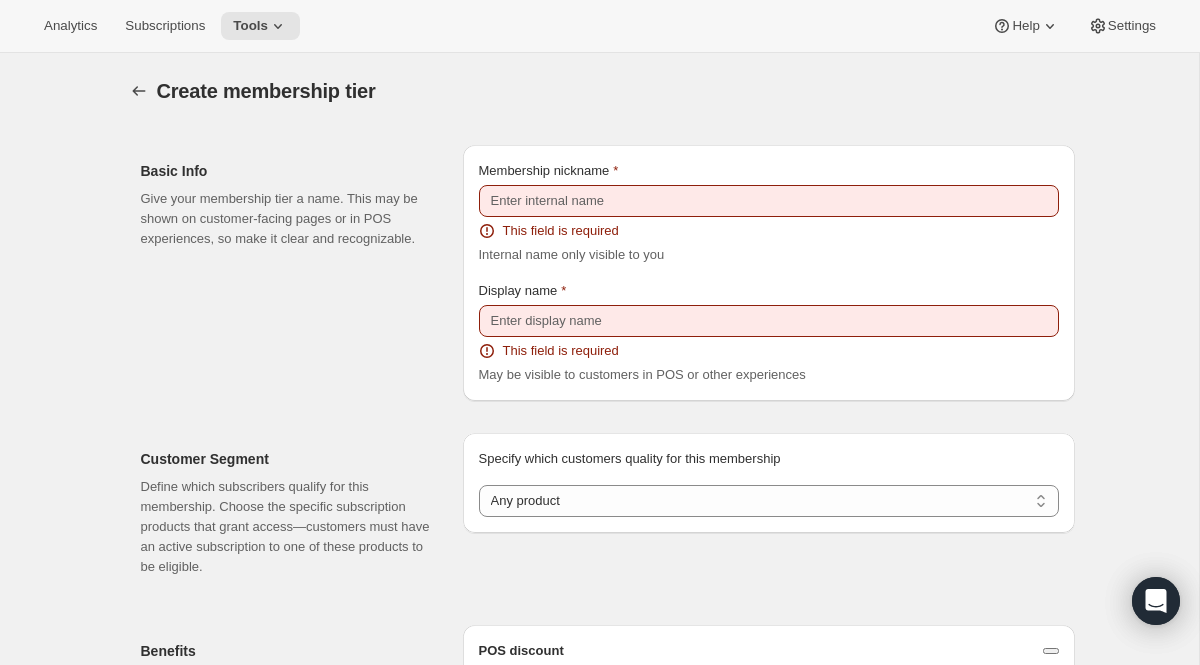 click on "Create membership tier" at bounding box center (439, 91) 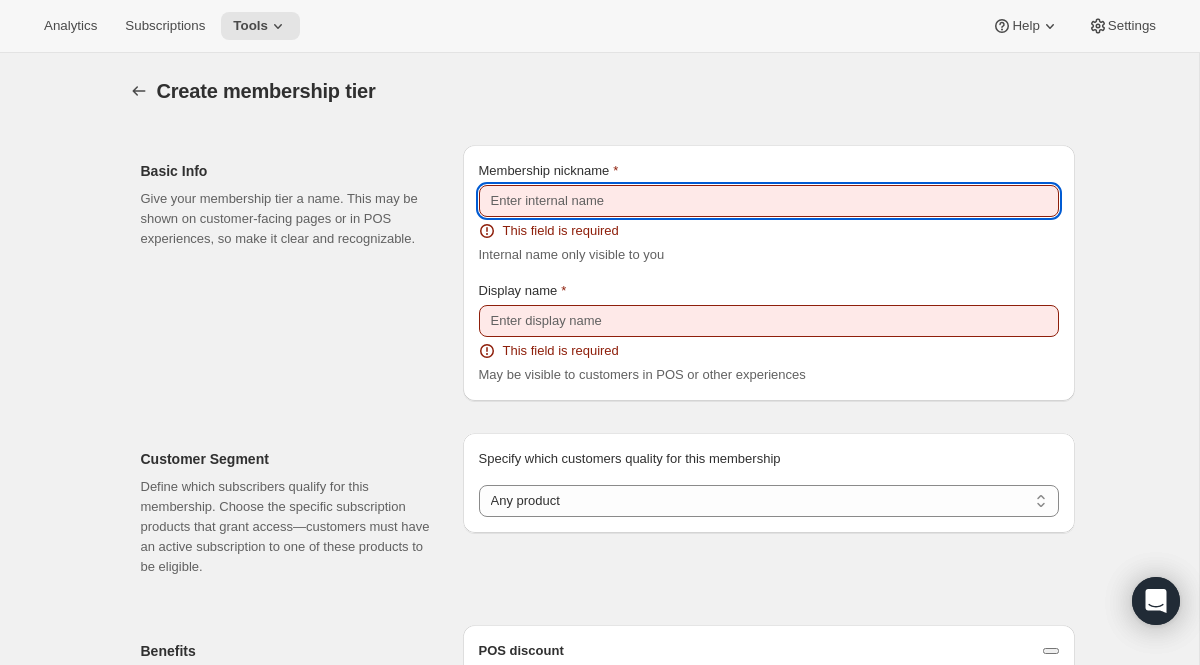 click on "Membership nickname" at bounding box center (769, 201) 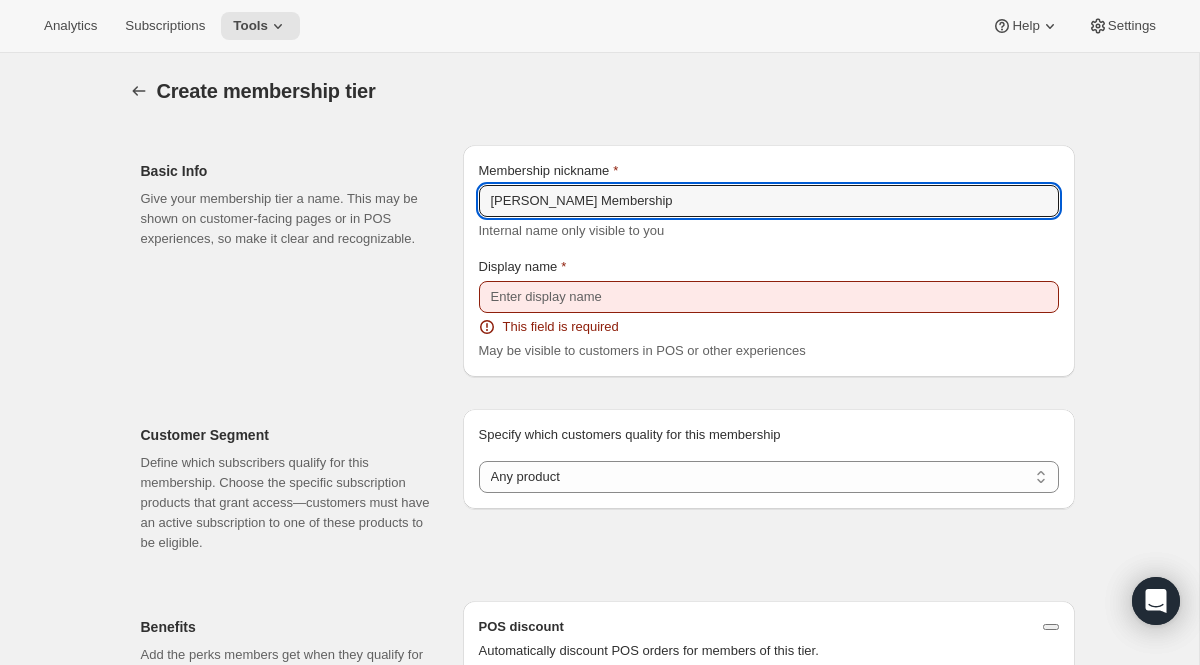 type on "Audrey Membership" 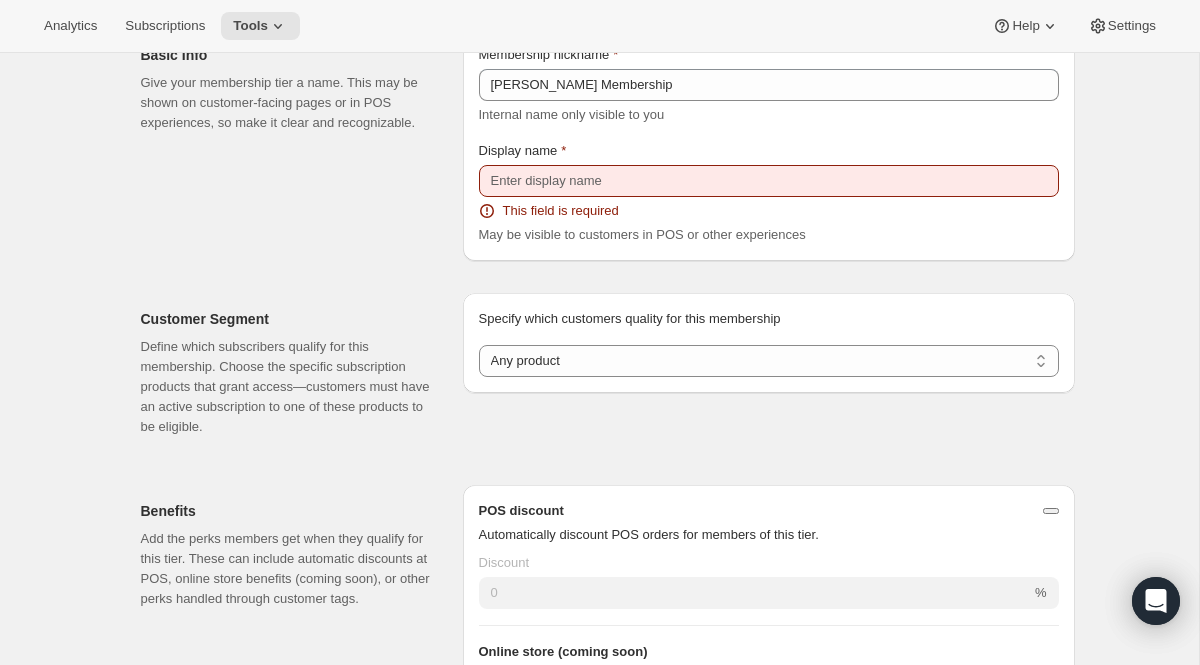 scroll, scrollTop: 119, scrollLeft: 0, axis: vertical 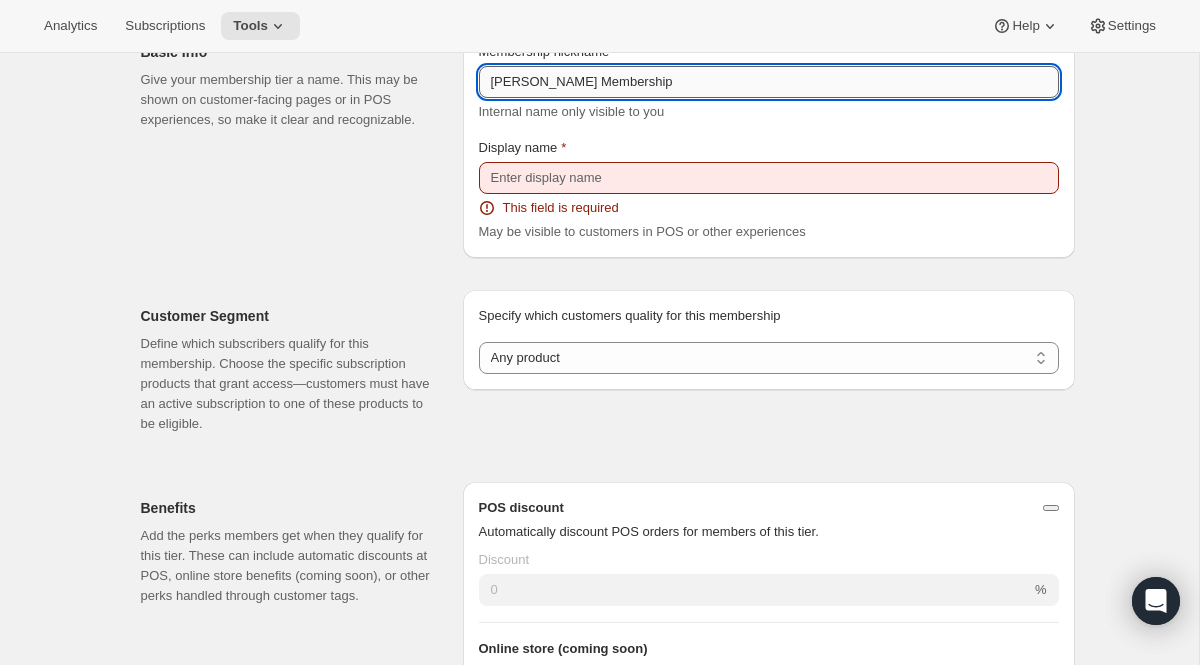 click on "Audrey Membership" at bounding box center [769, 82] 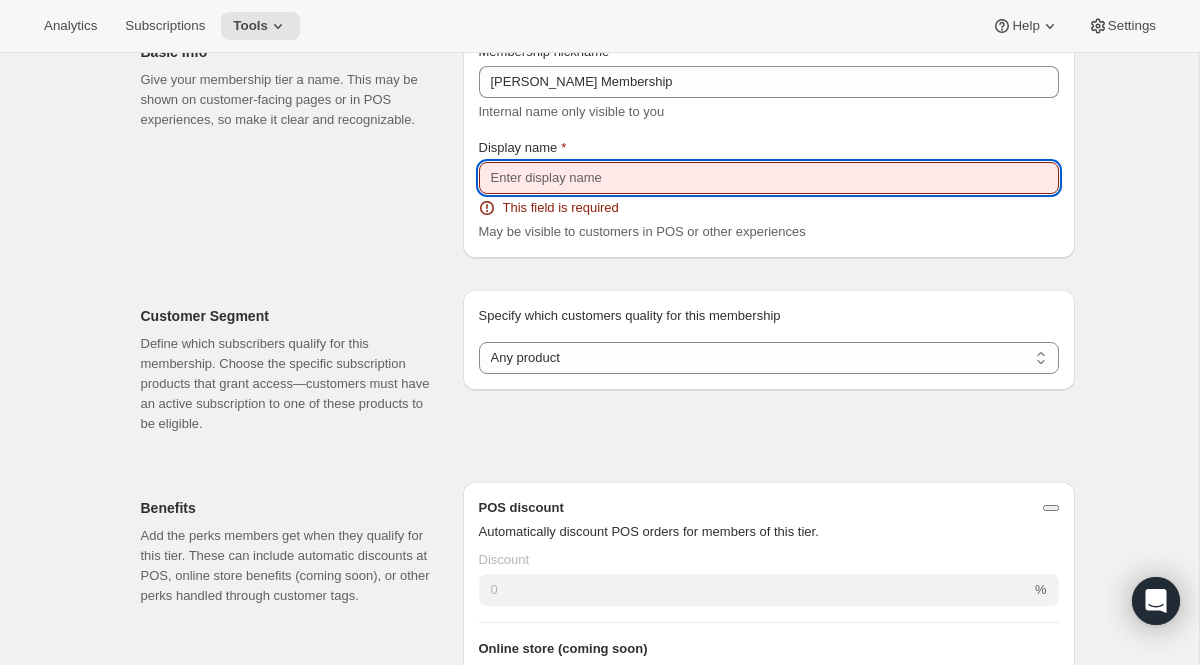 click on "Display name" at bounding box center [769, 178] 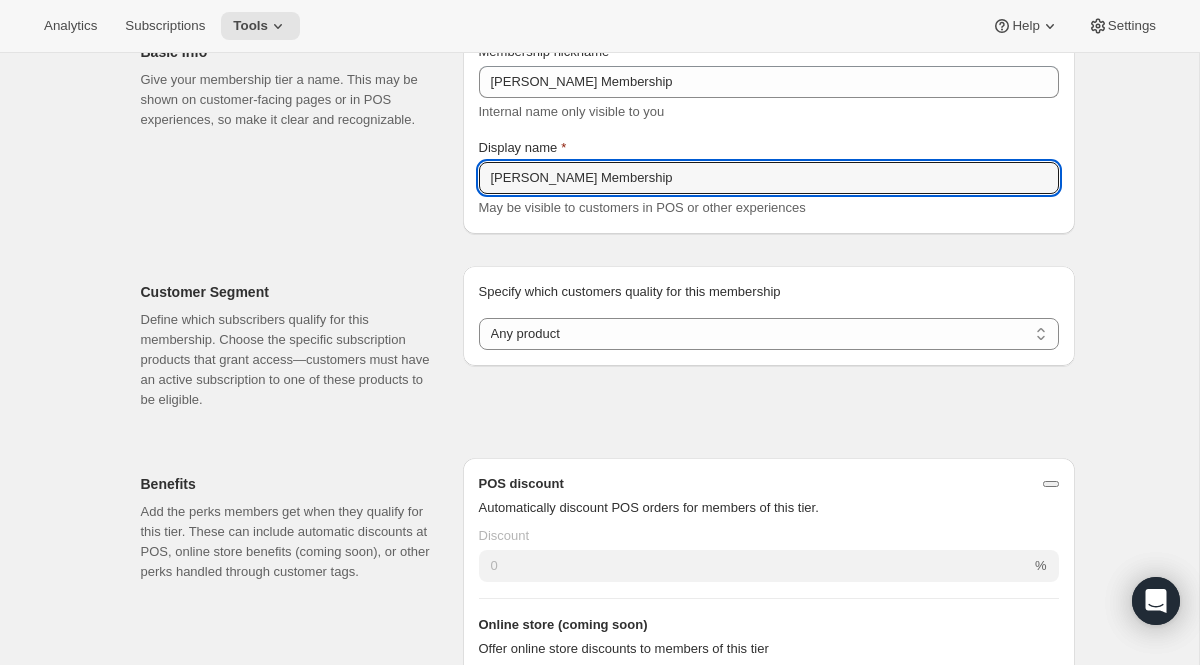 type on "Audrey Membership" 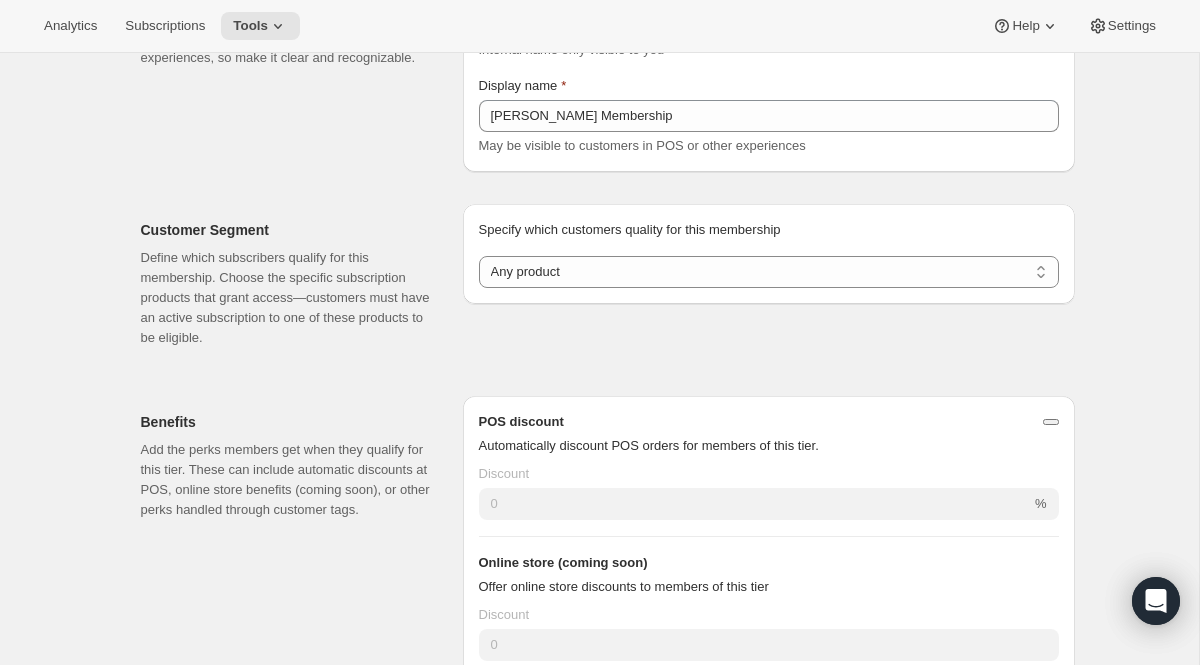 scroll, scrollTop: 183, scrollLeft: 0, axis: vertical 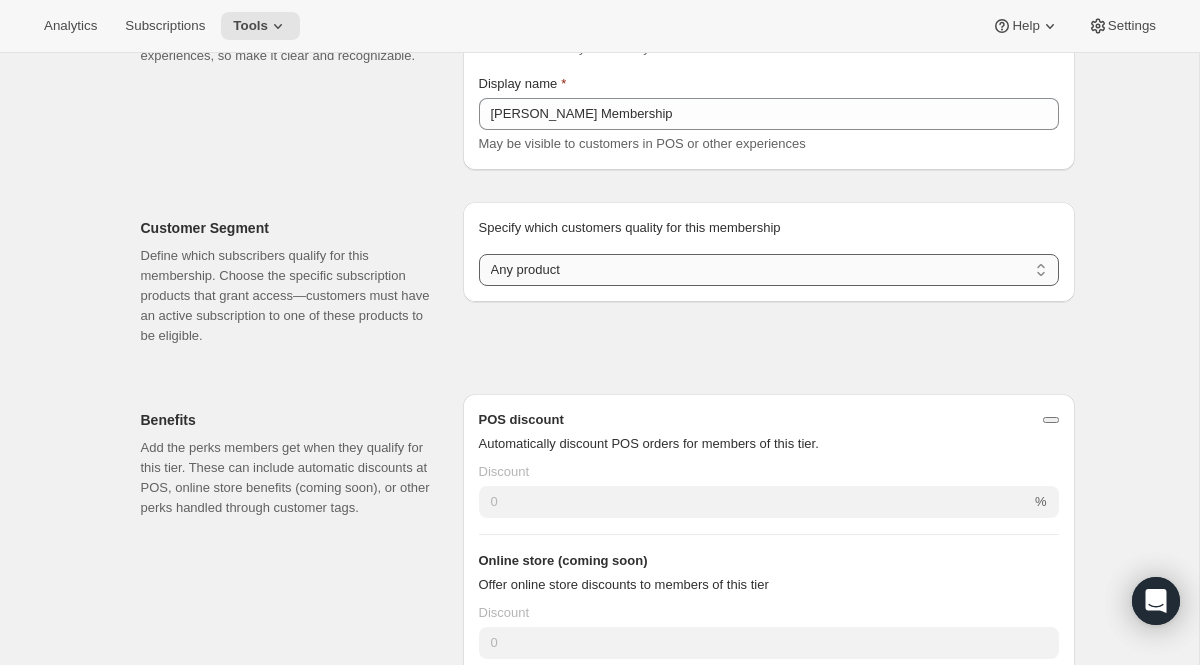 click on "Any product Subscribe to specific product(s) Subscribe to specific variant(s)" at bounding box center [769, 270] 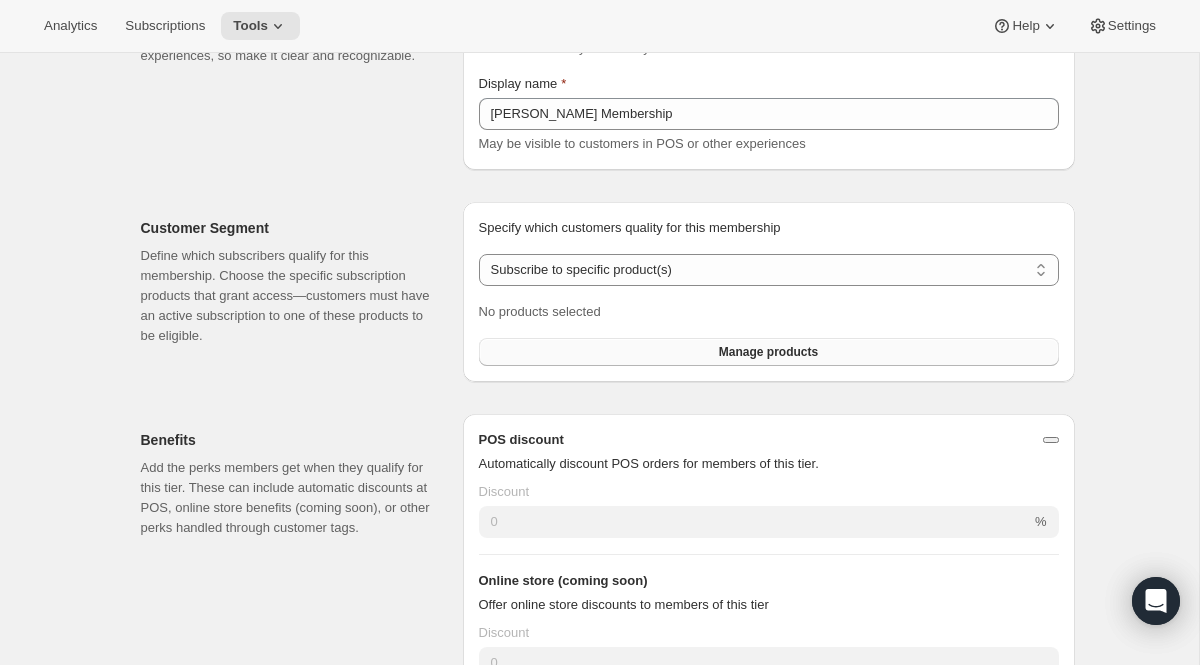 click on "Manage products" at bounding box center (769, 352) 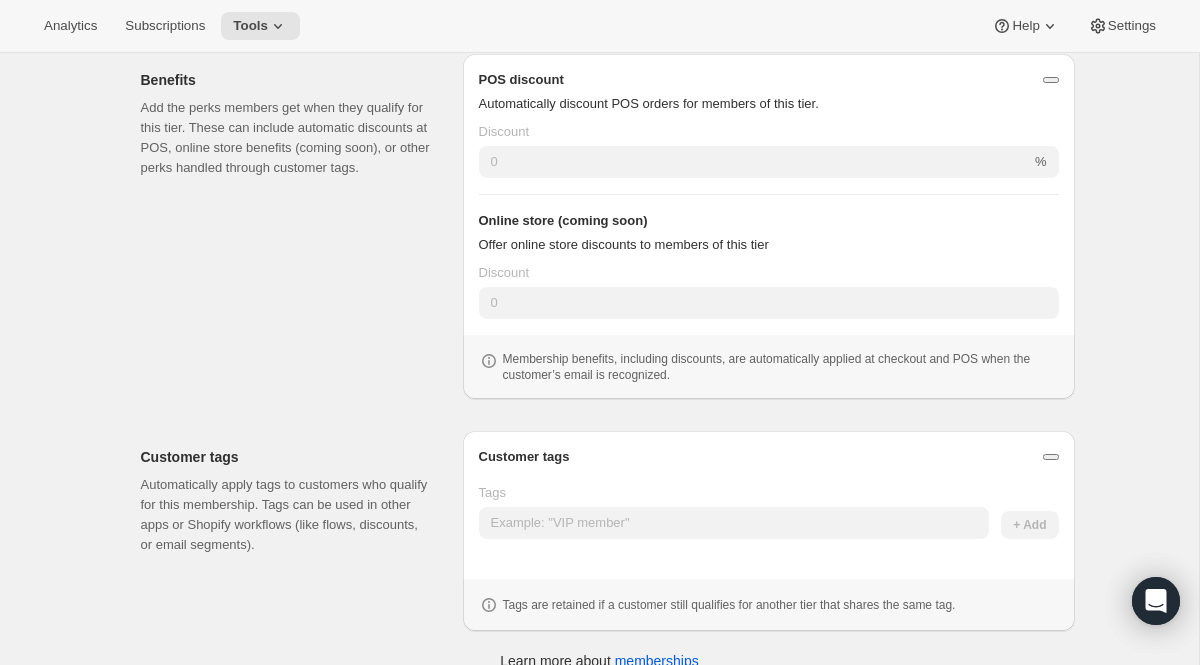 scroll, scrollTop: 785, scrollLeft: 0, axis: vertical 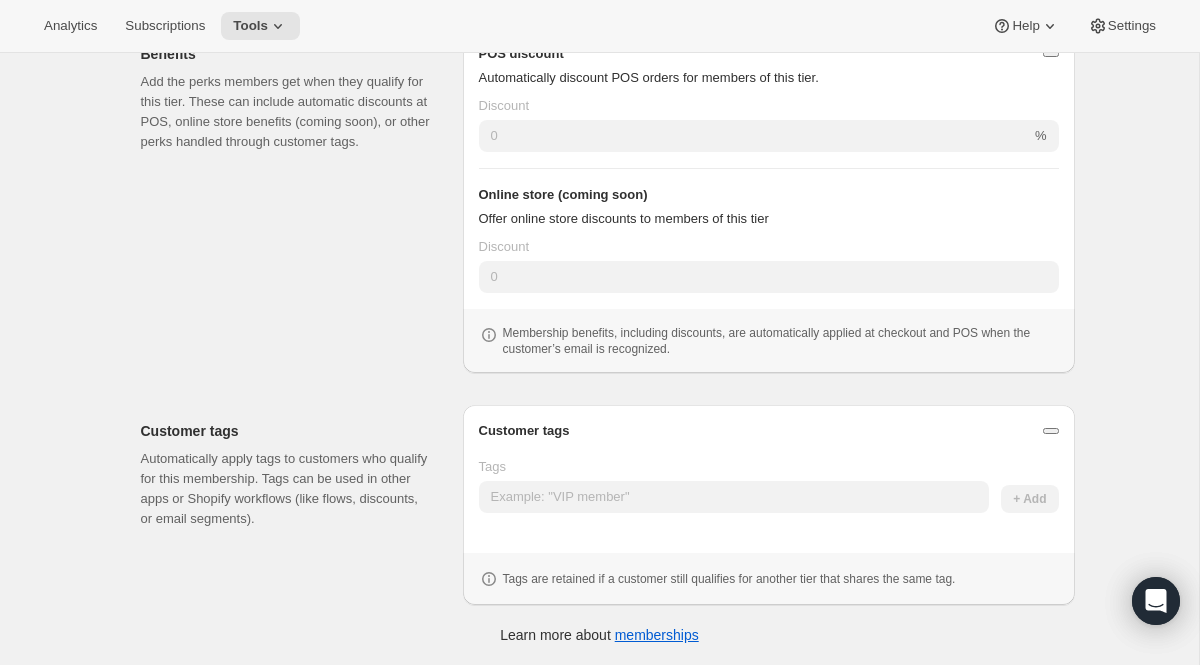 click at bounding box center (1051, 431) 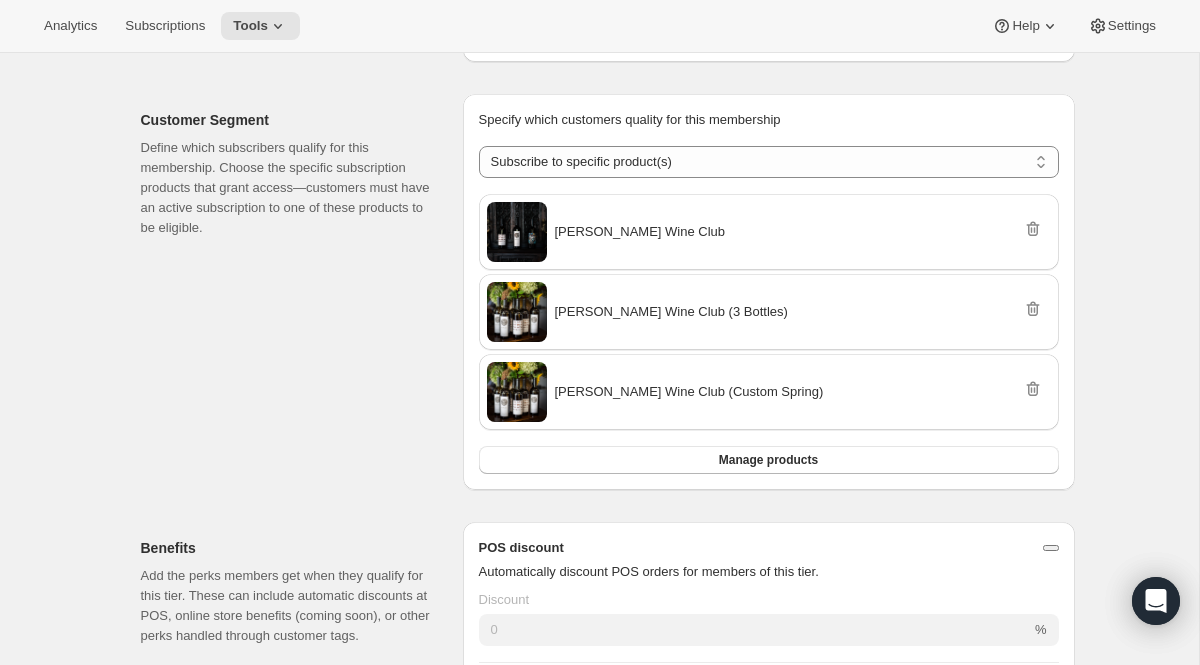 scroll, scrollTop: 290, scrollLeft: 0, axis: vertical 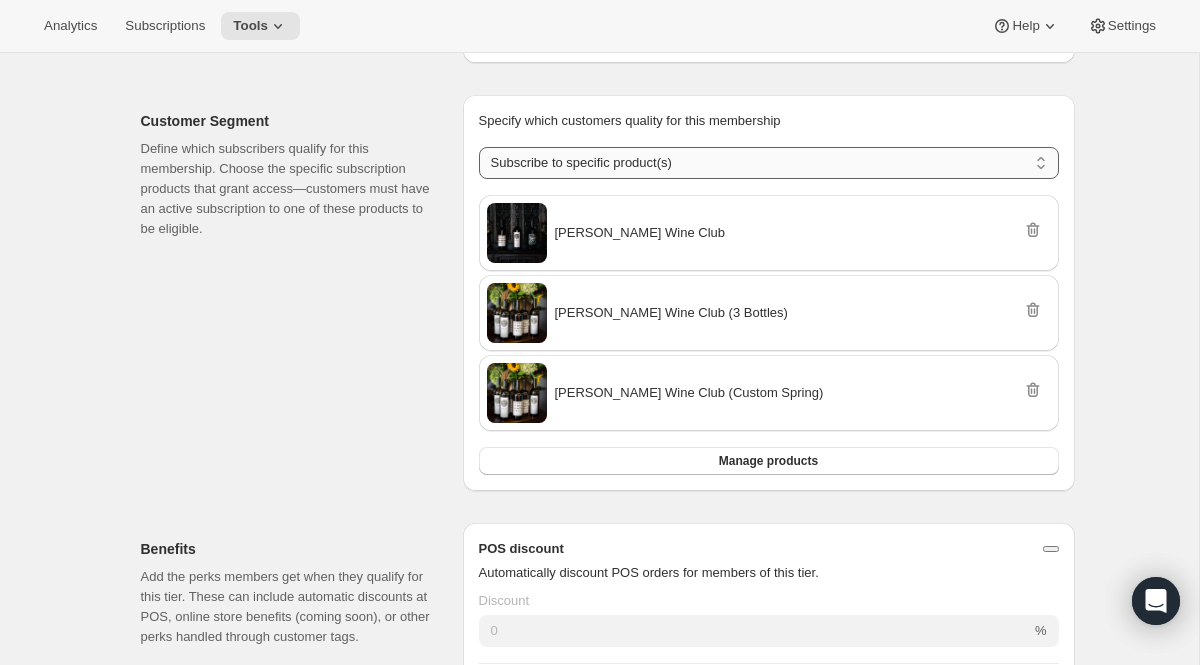 click on "Any product Subscribe to specific product(s) Subscribe to specific variant(s)" at bounding box center (769, 163) 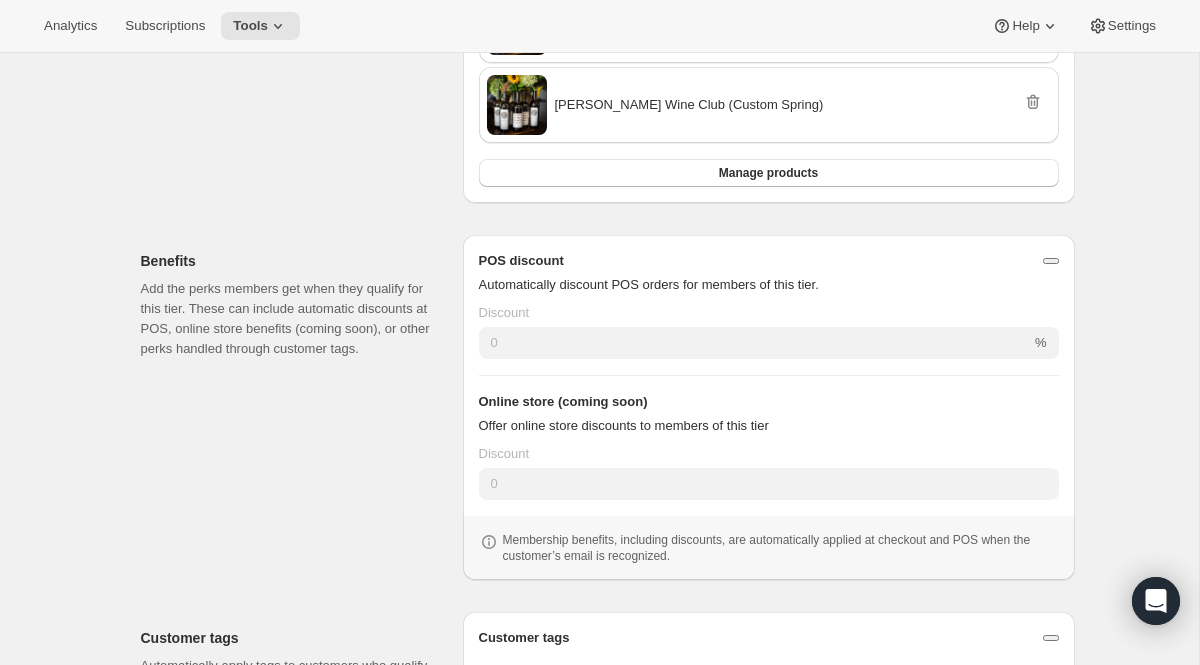 scroll, scrollTop: 576, scrollLeft: 0, axis: vertical 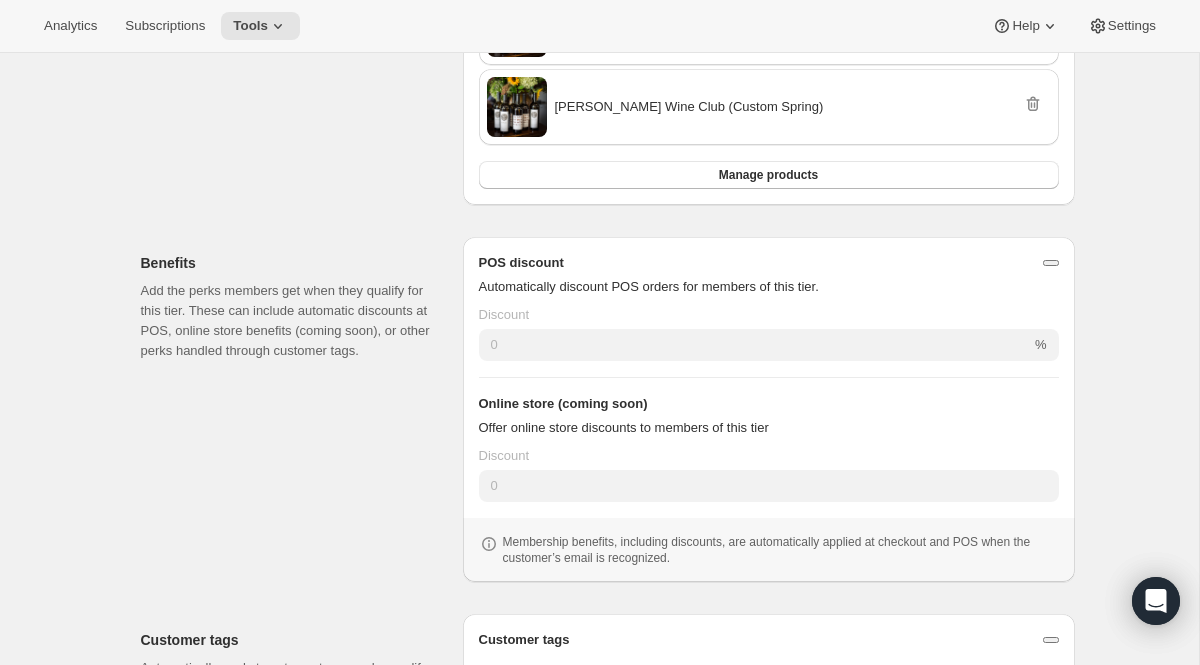 click on "Customer Segment Define which subscribers qualify for this membership. Choose the specific subscription products that grant access—customers must have an active subscription to one of these products to be eligible." at bounding box center [294, 7] 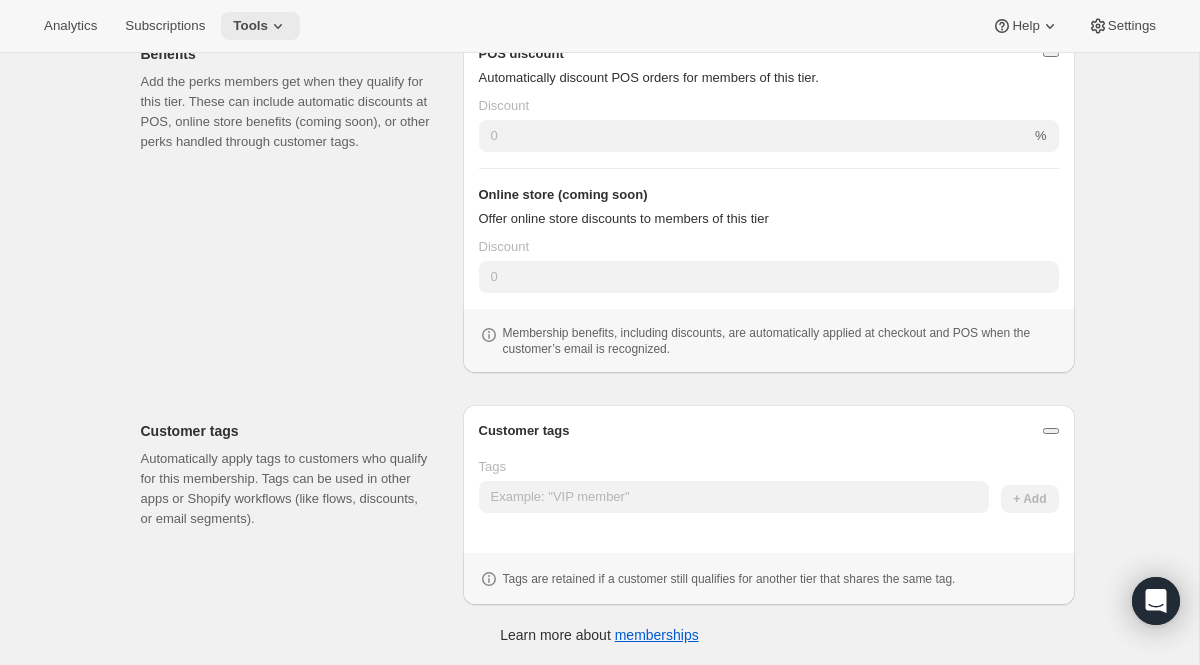 click on "Tools" at bounding box center (250, 26) 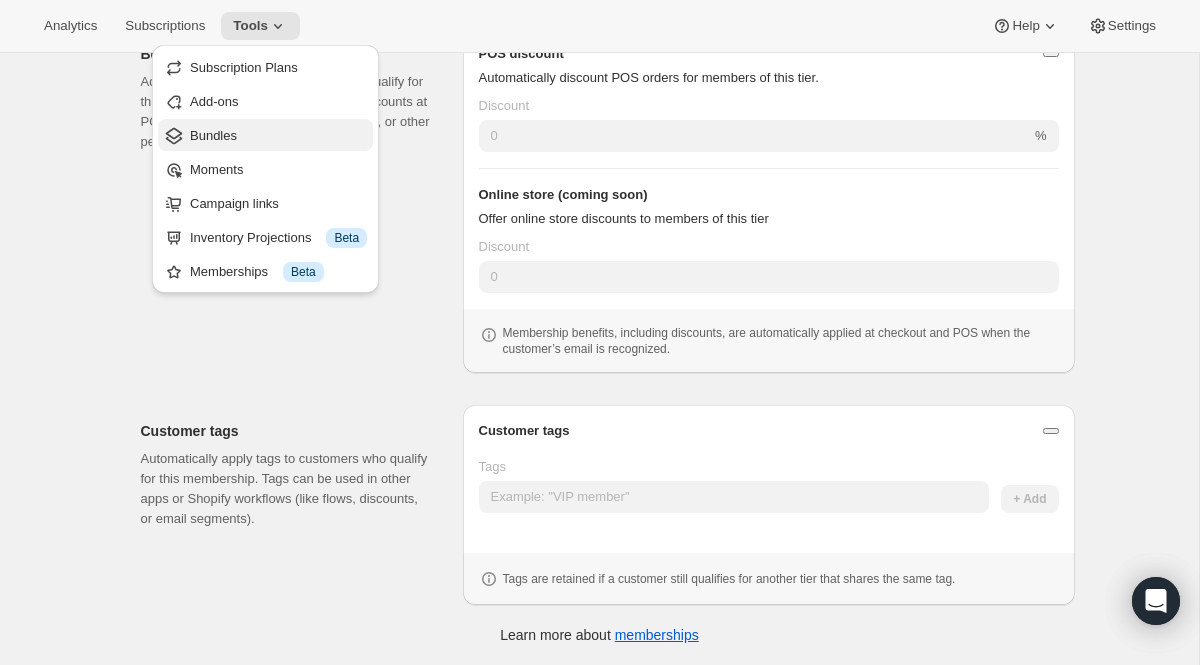 click on "Bundles" at bounding box center (213, 135) 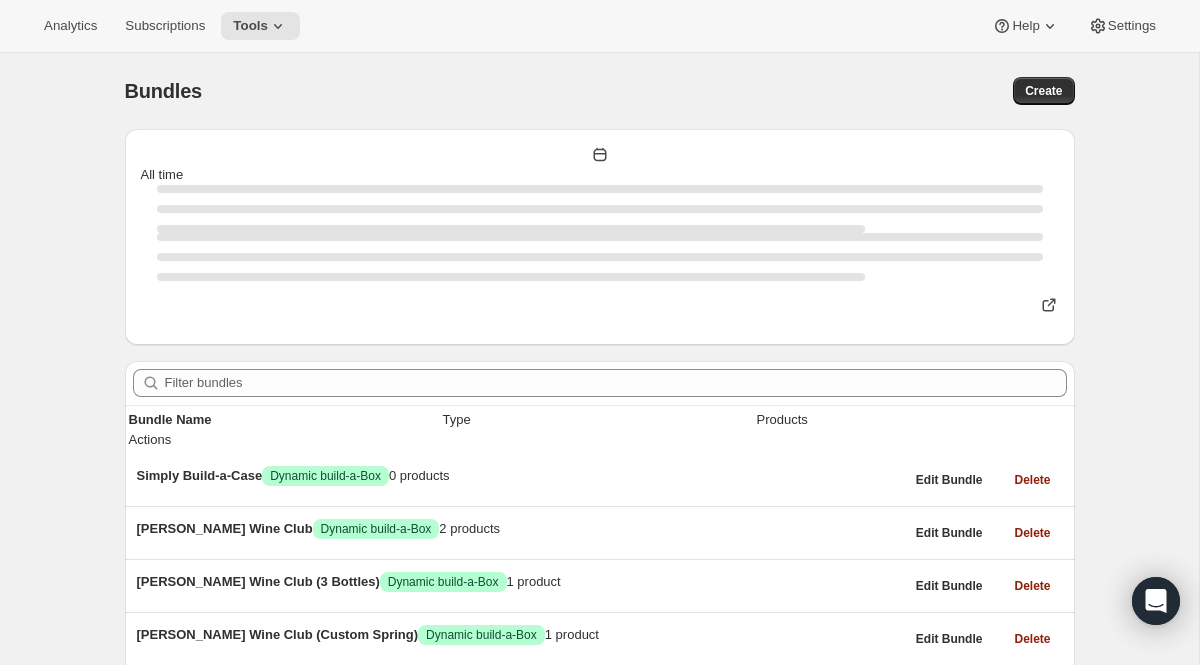 scroll, scrollTop: 69, scrollLeft: 0, axis: vertical 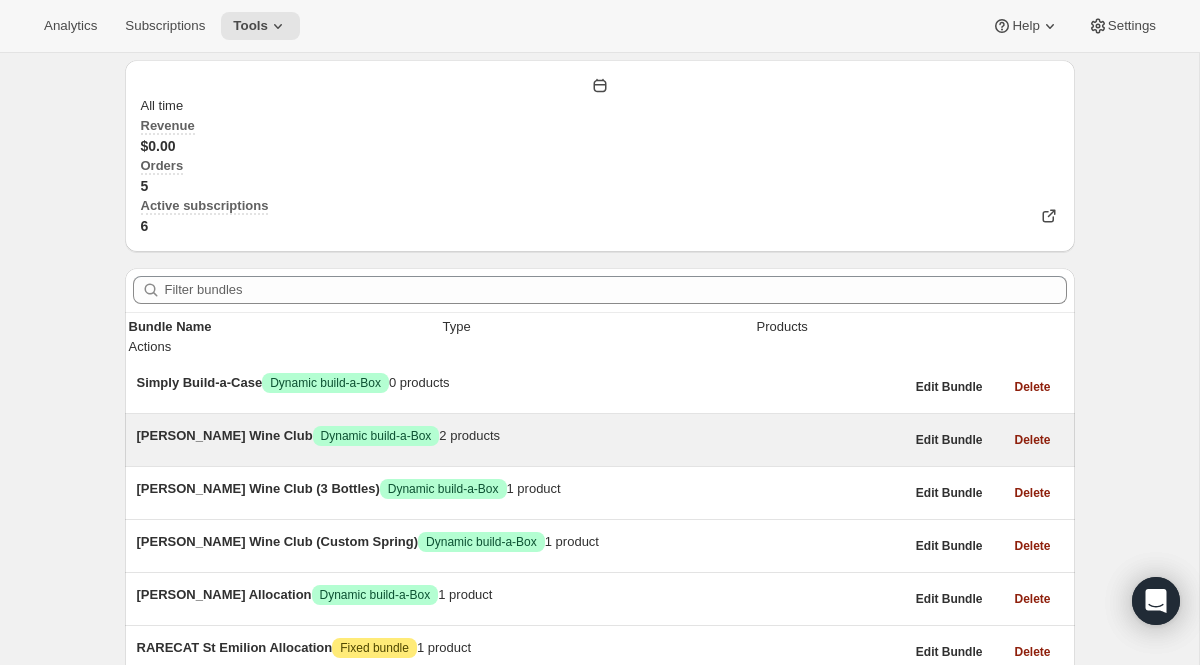 click on "[PERSON_NAME] Wine Club  Success Dynamic build-a-Box 2 products" at bounding box center [520, 436] 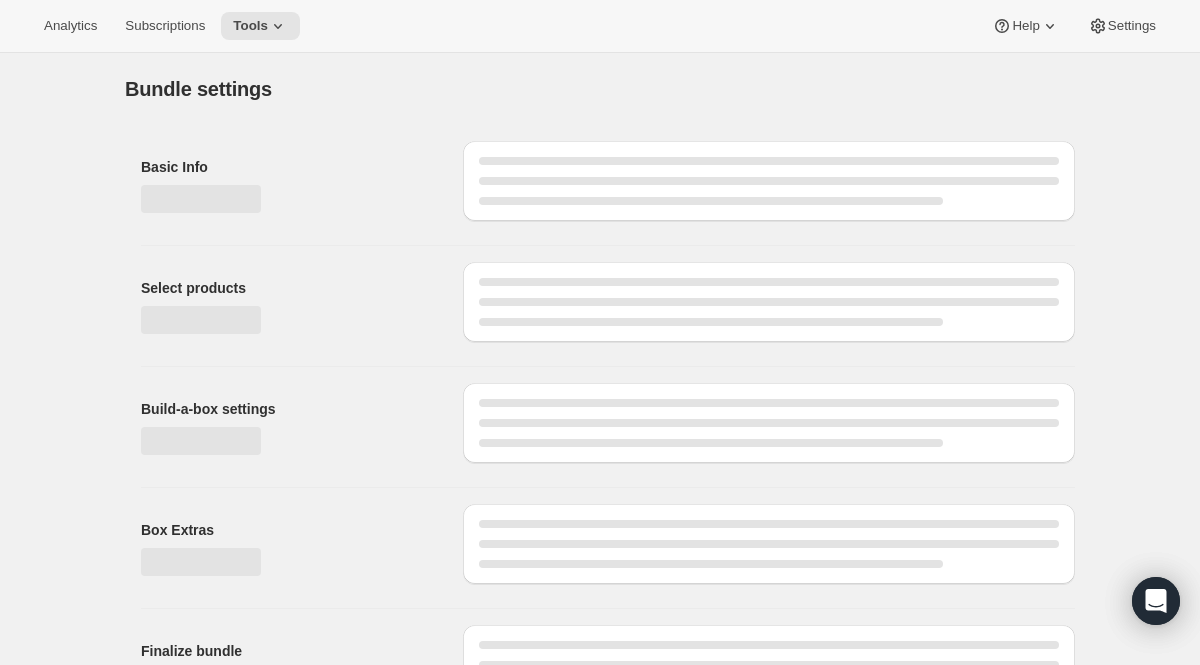 type on "[PERSON_NAME] Wine Club" 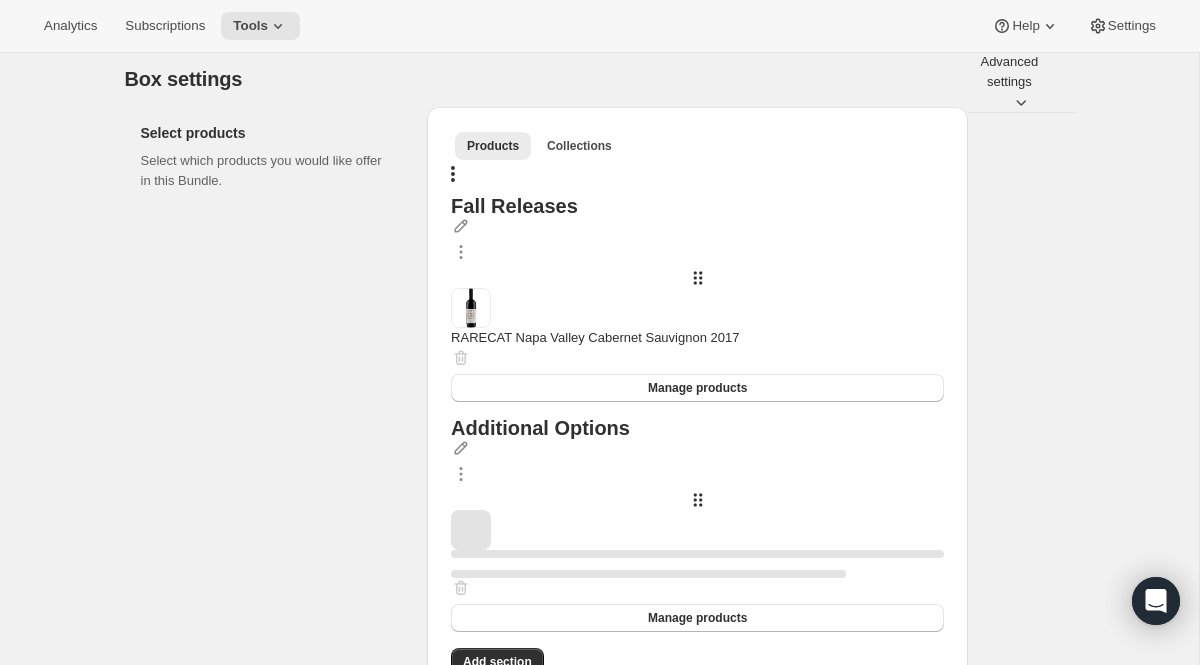 scroll, scrollTop: 386, scrollLeft: 0, axis: vertical 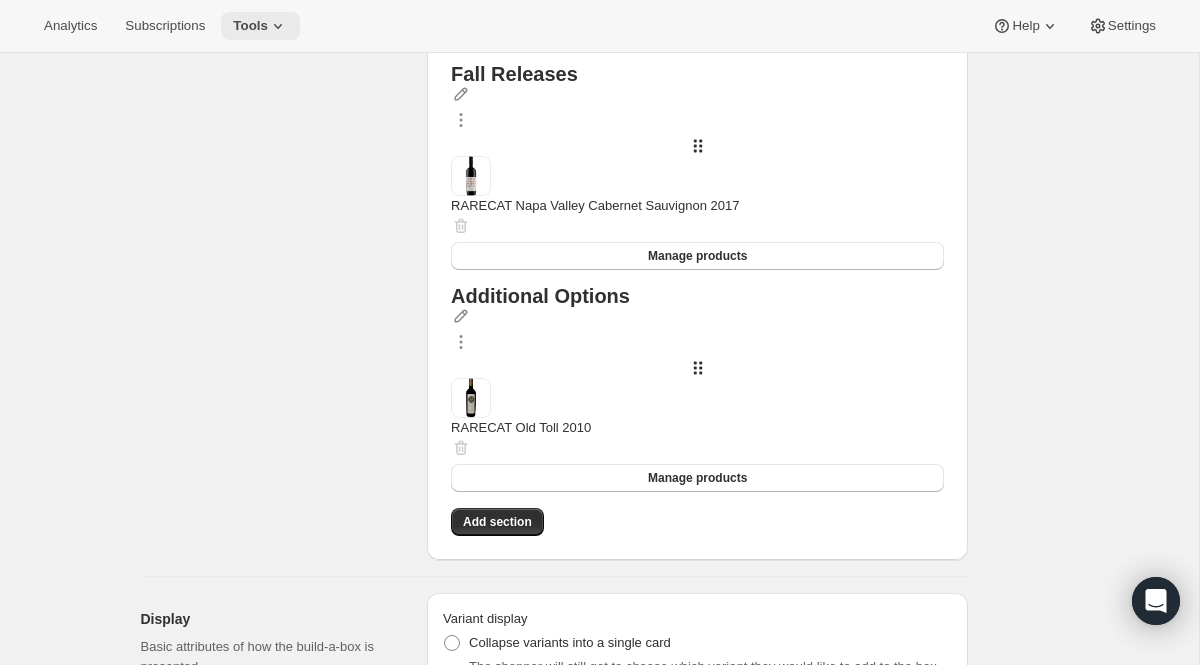 click on "Tools" at bounding box center [250, 26] 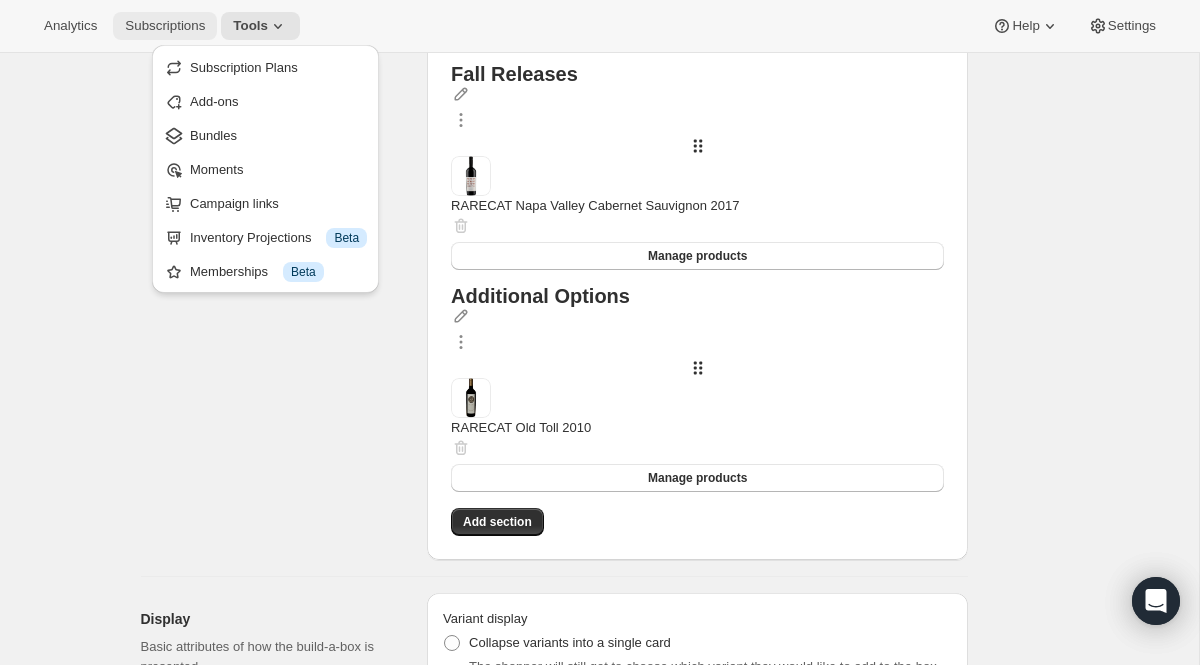 click on "Subscriptions" at bounding box center [165, 26] 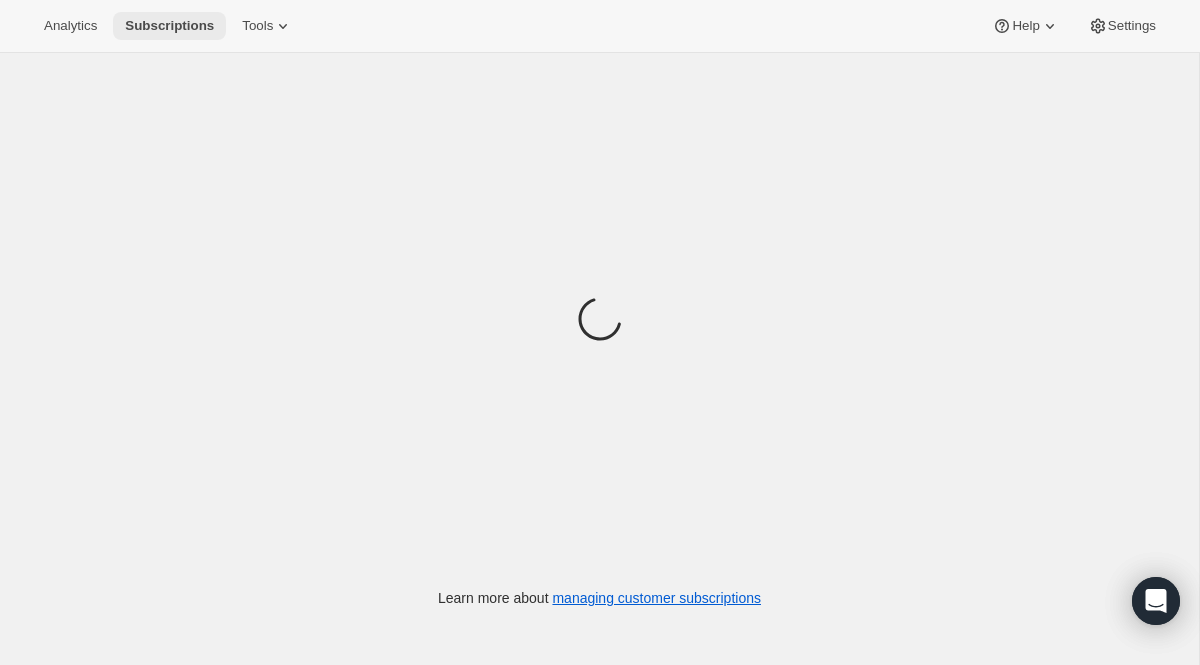 scroll, scrollTop: 0, scrollLeft: 0, axis: both 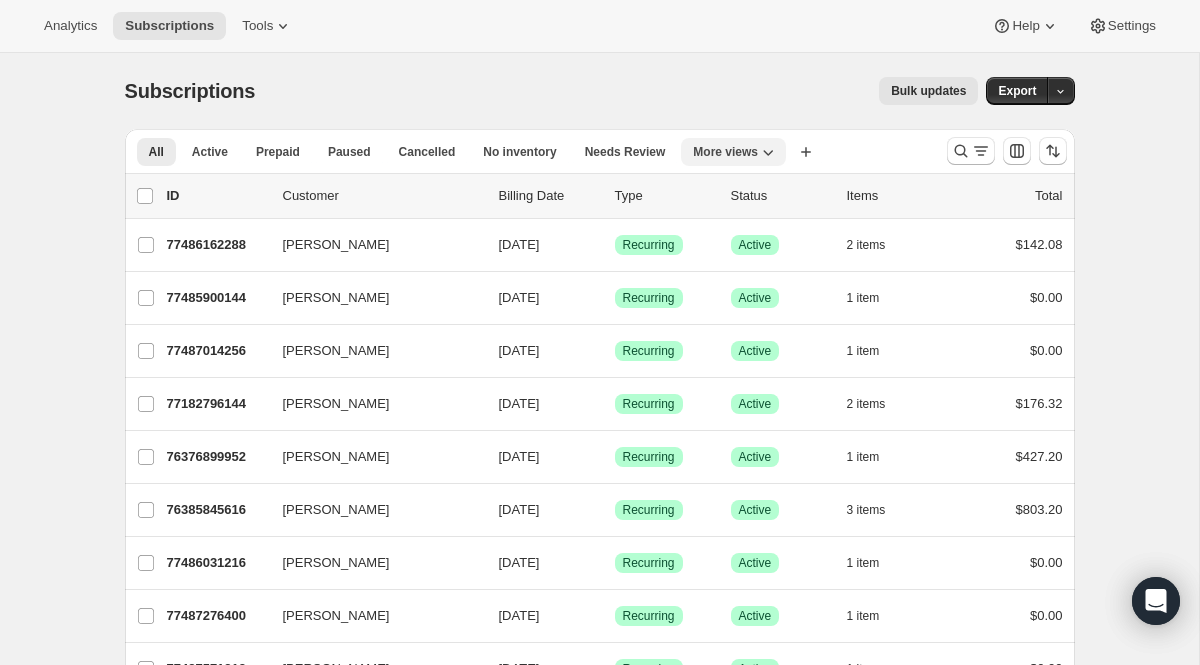 click on "More views" at bounding box center (725, 152) 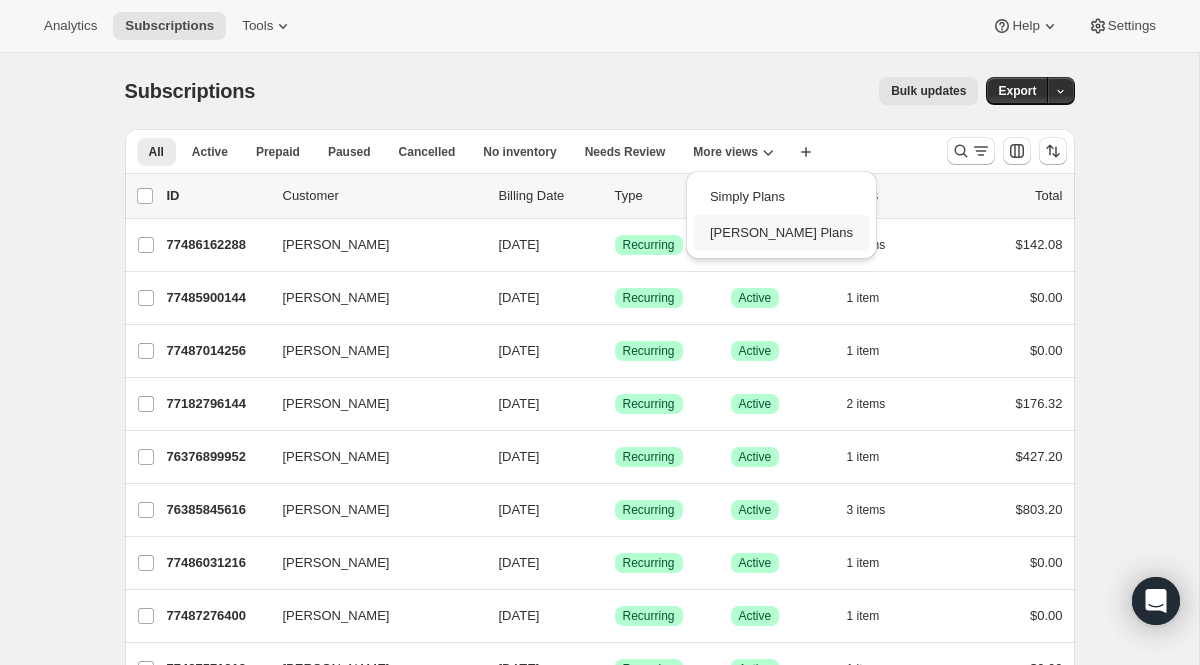 click on "[PERSON_NAME] Plans" at bounding box center [781, 233] 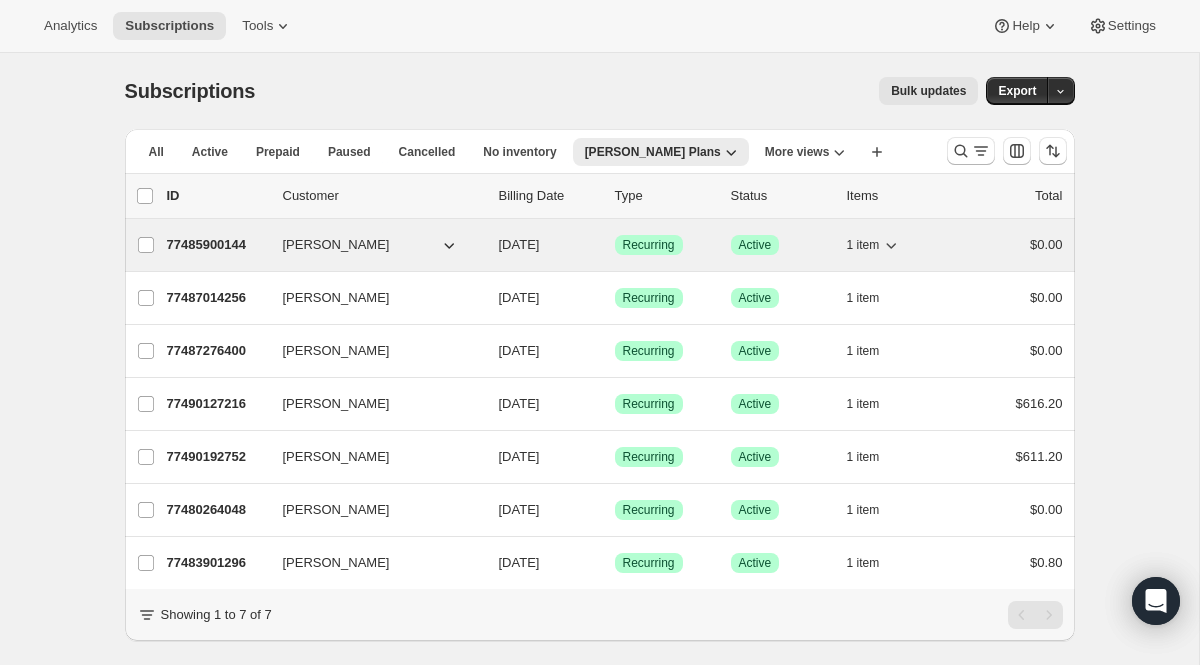 click on "[PERSON_NAME]" at bounding box center (371, 245) 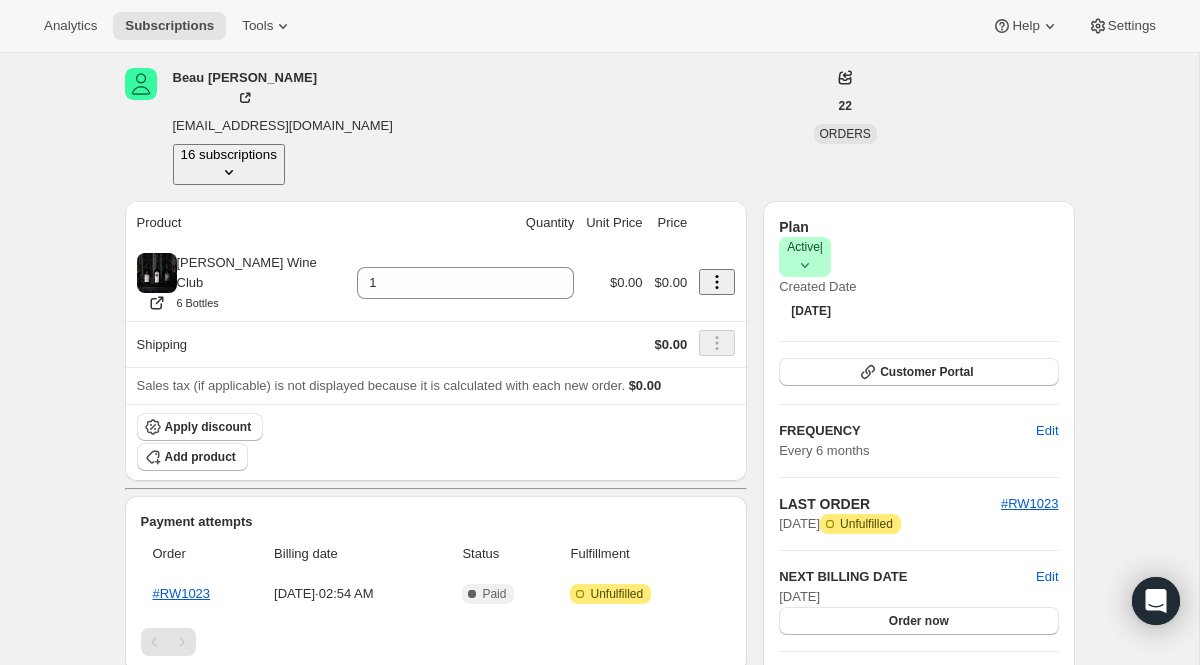 scroll, scrollTop: 0, scrollLeft: 0, axis: both 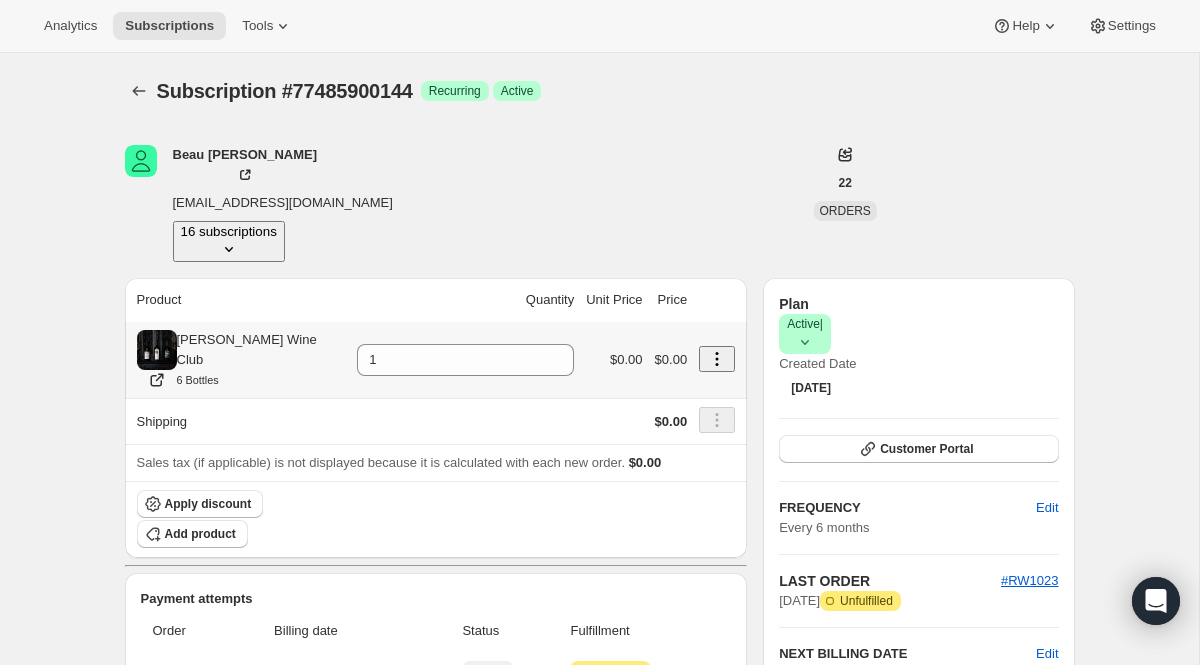 click 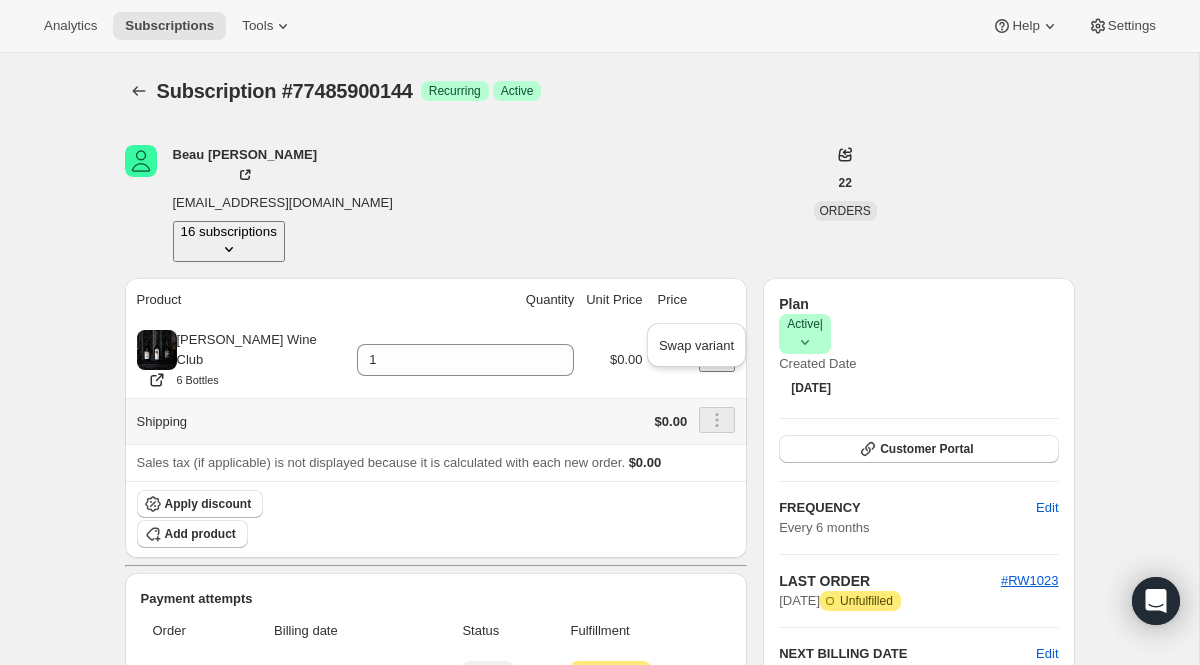 click at bounding box center [614, 421] 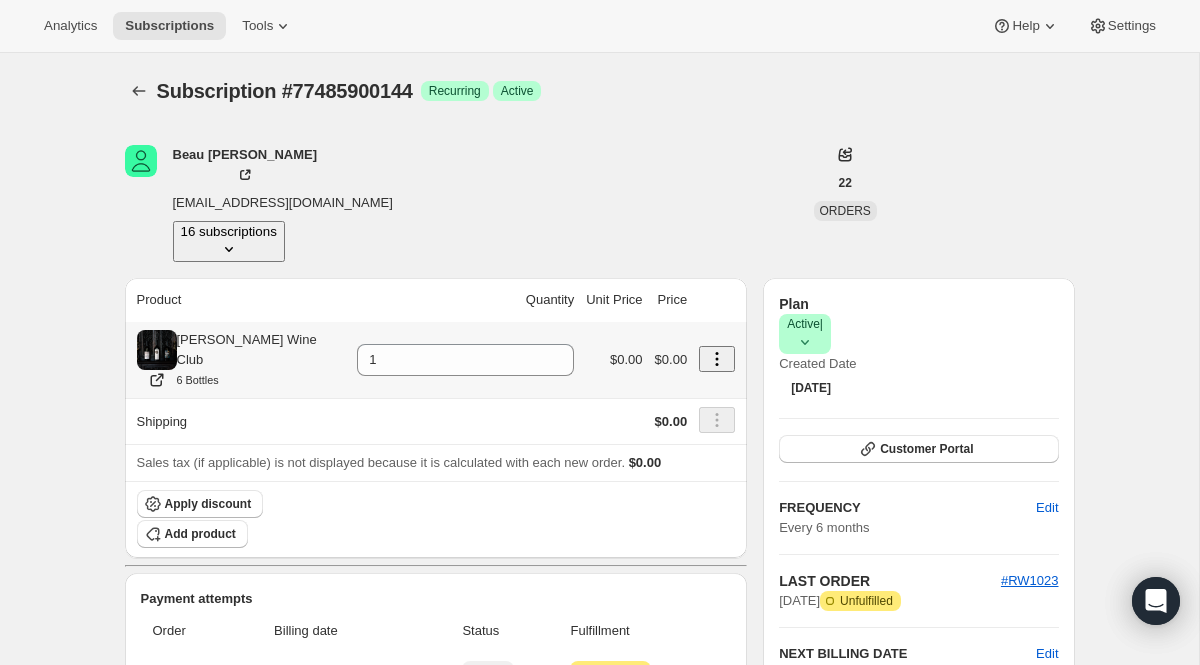 click 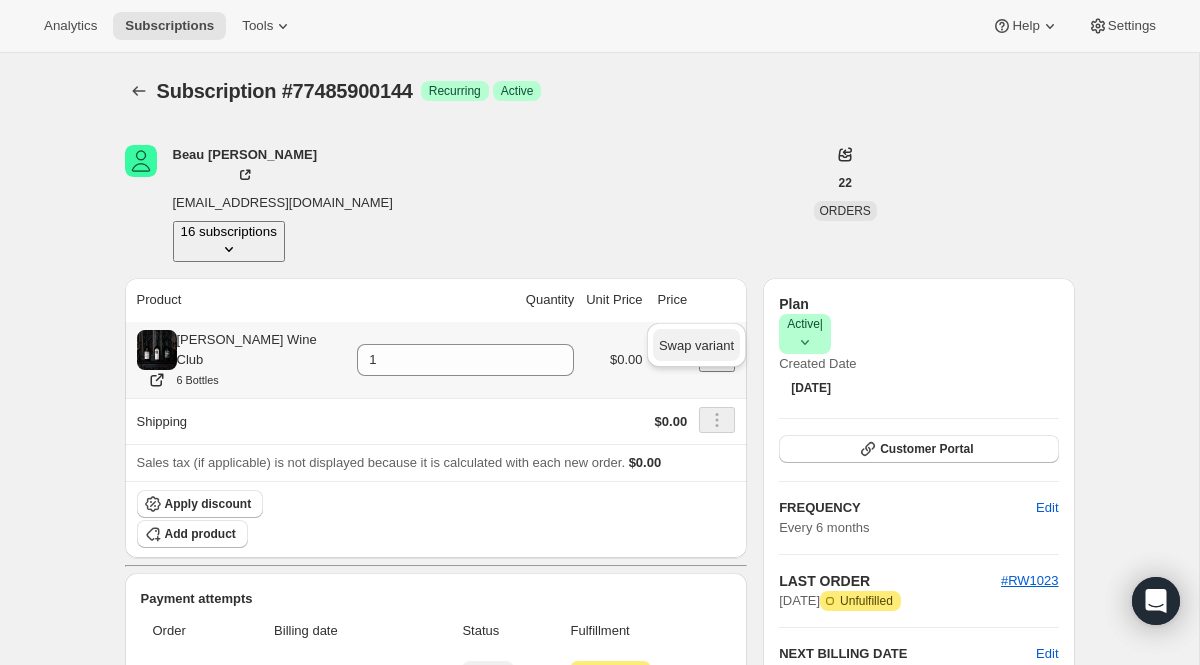 click on "Swap variant" at bounding box center [696, 345] 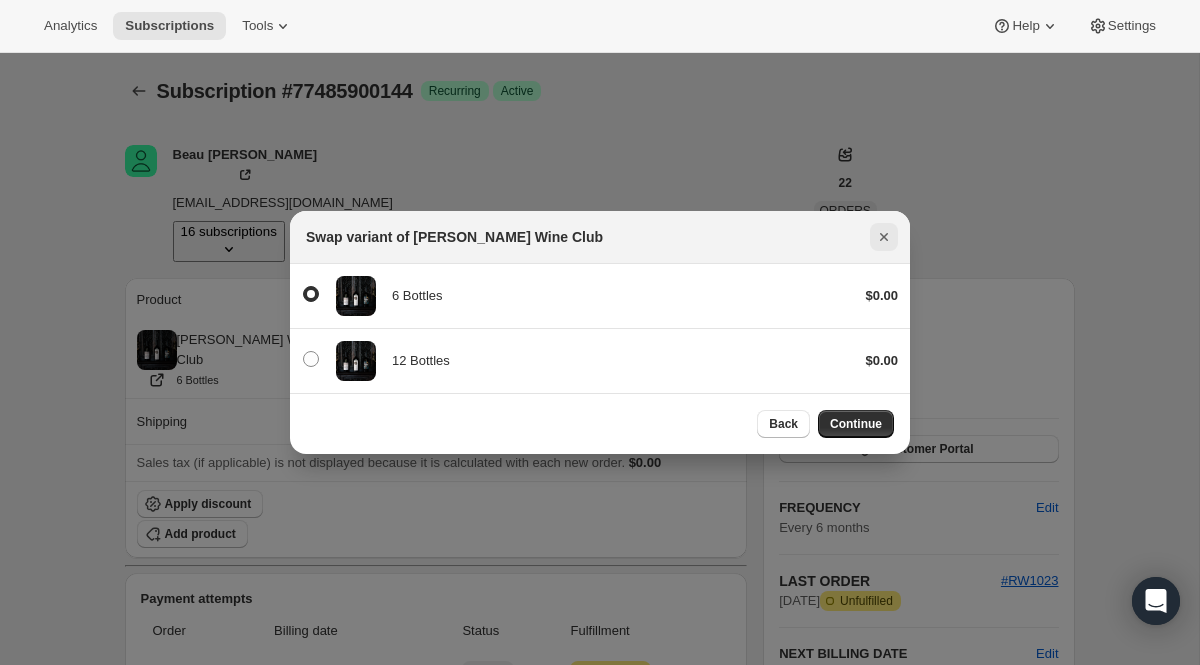 click 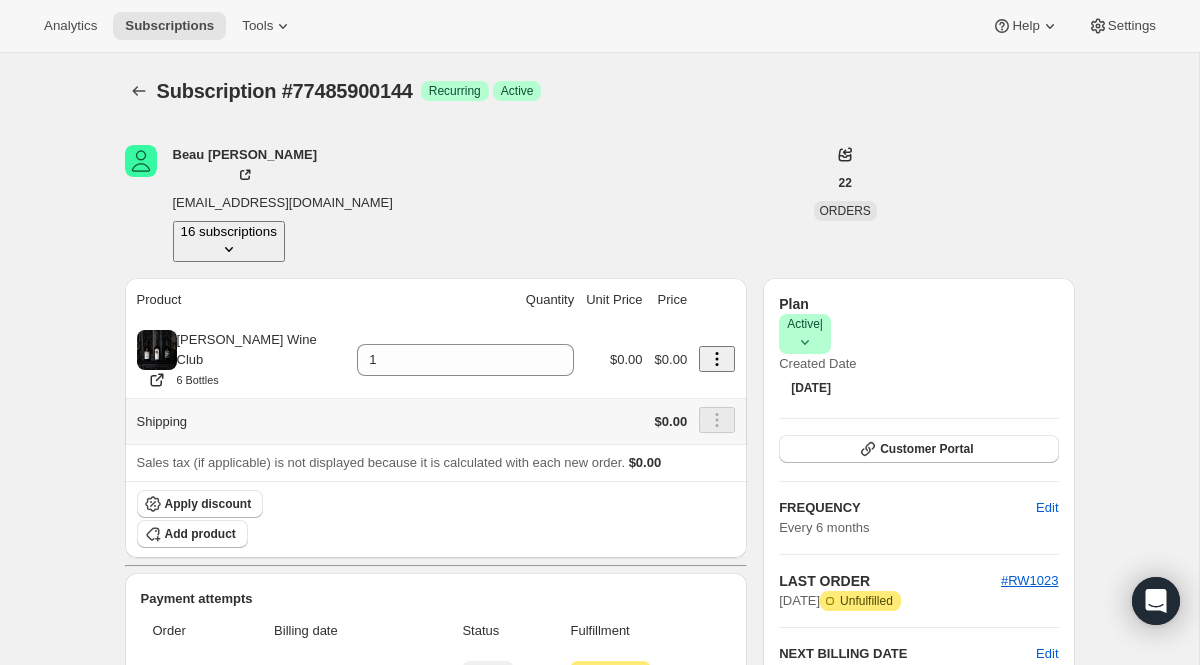 click on "Shipping" at bounding box center (238, 421) 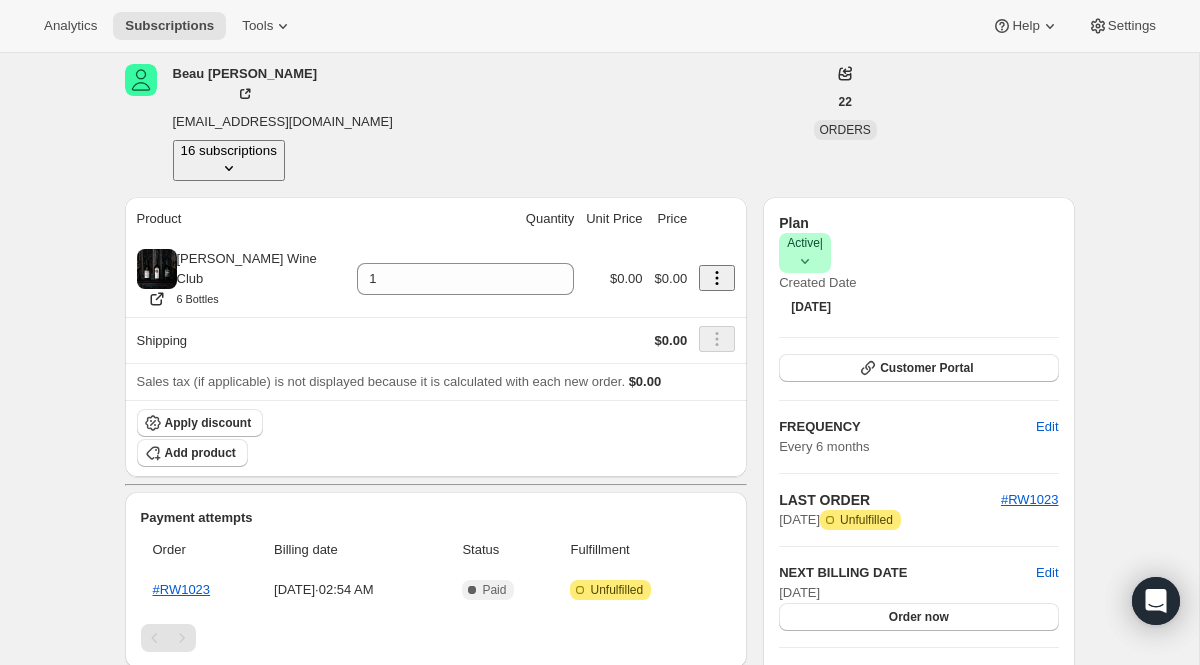 scroll, scrollTop: 82, scrollLeft: 0, axis: vertical 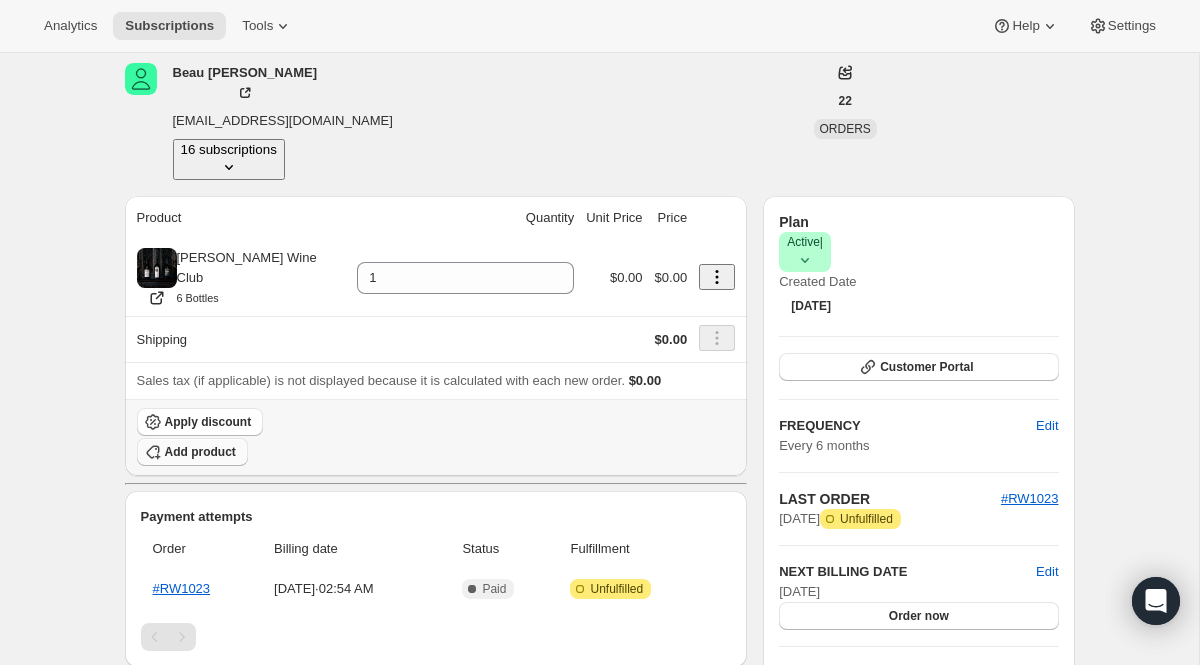 click on "Add product" at bounding box center (200, 452) 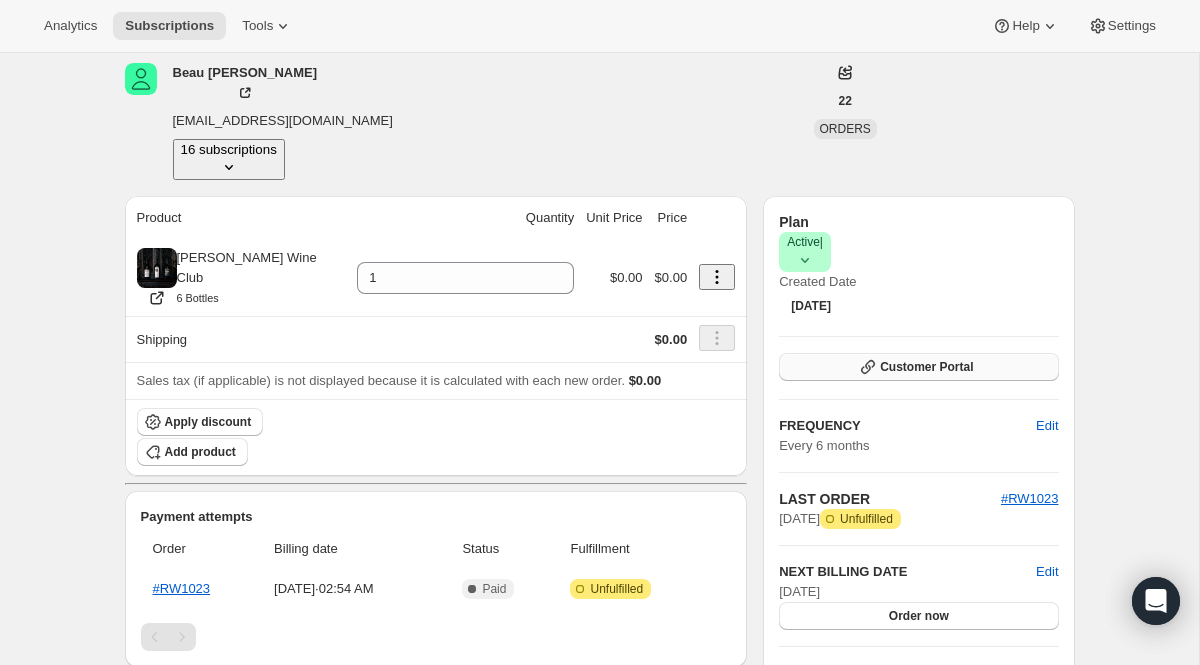 click on "Customer Portal" at bounding box center (918, 367) 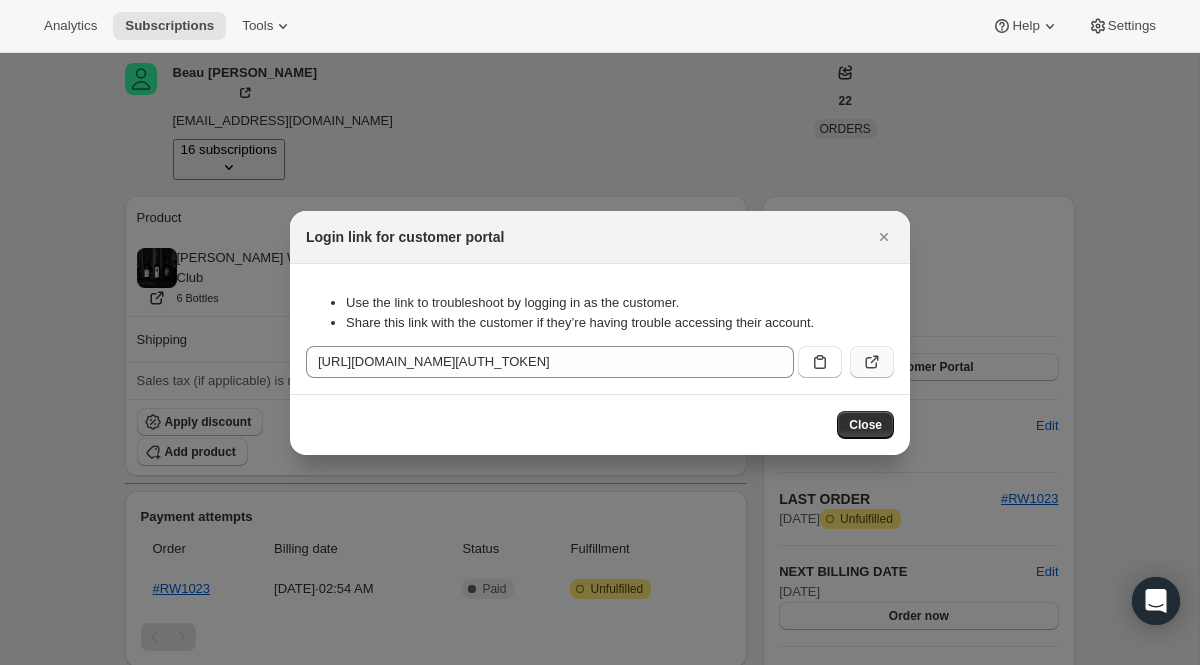 click 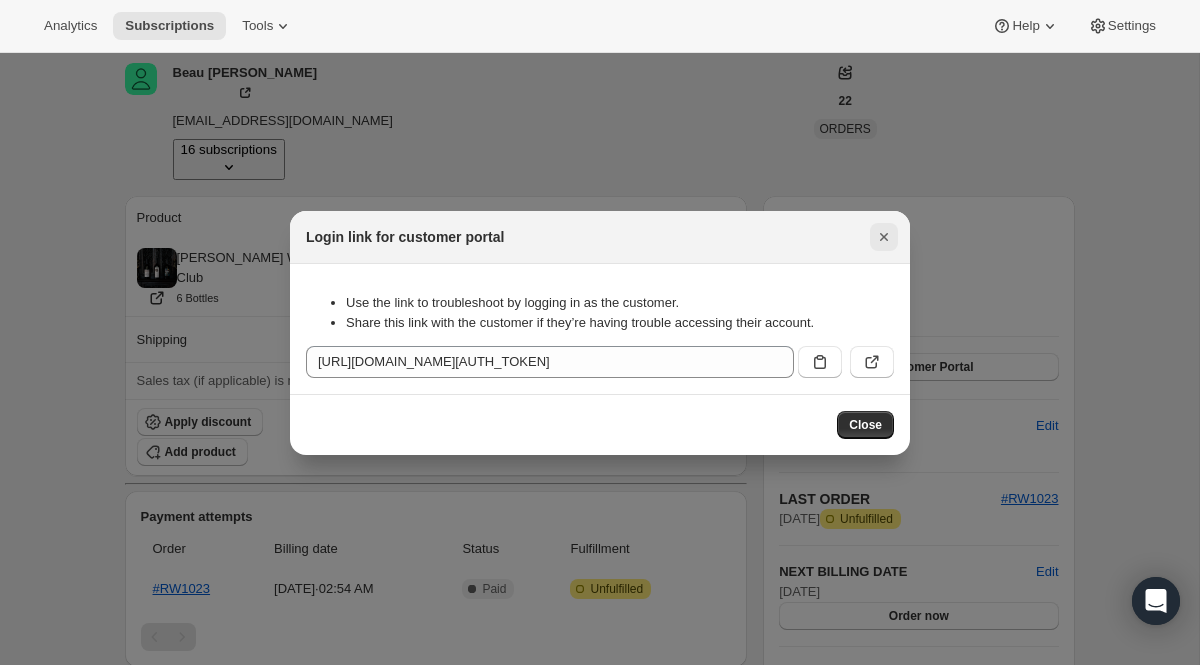 click at bounding box center (884, 237) 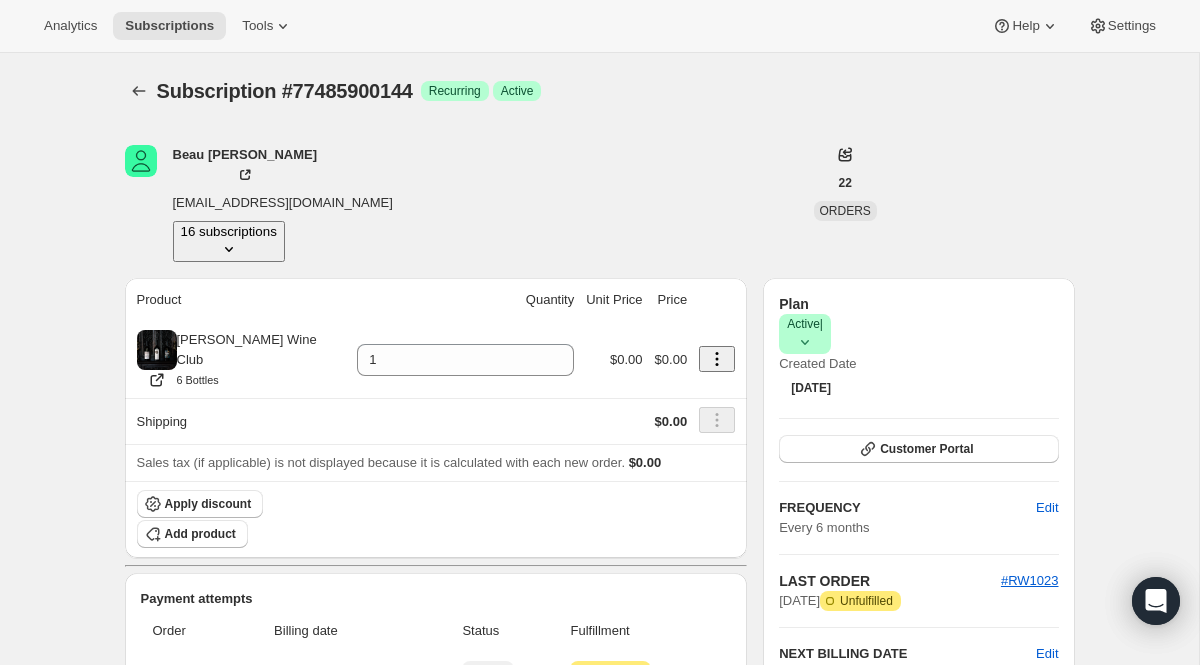 scroll, scrollTop: 82, scrollLeft: 0, axis: vertical 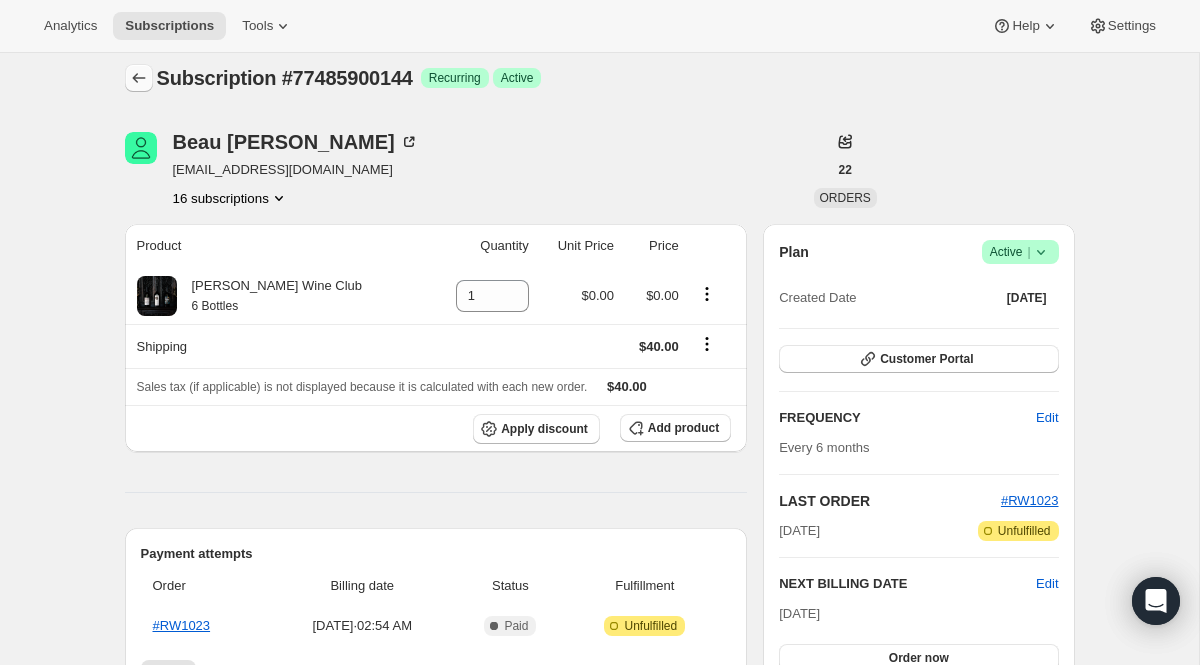 click 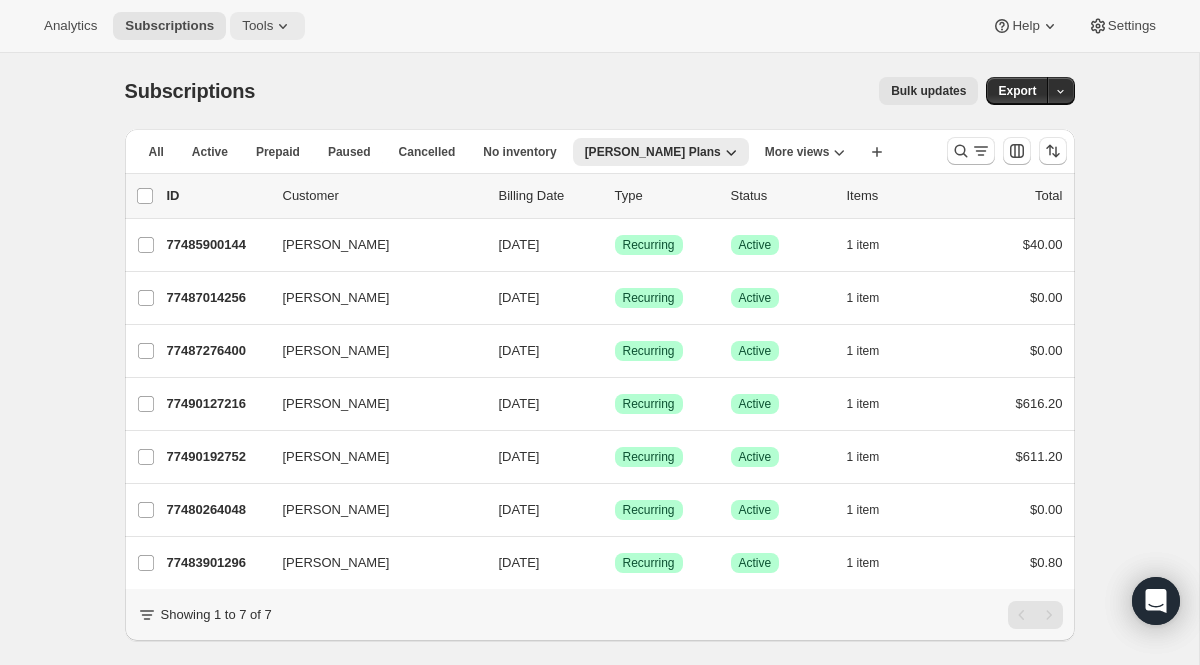 click on "Tools" at bounding box center (257, 26) 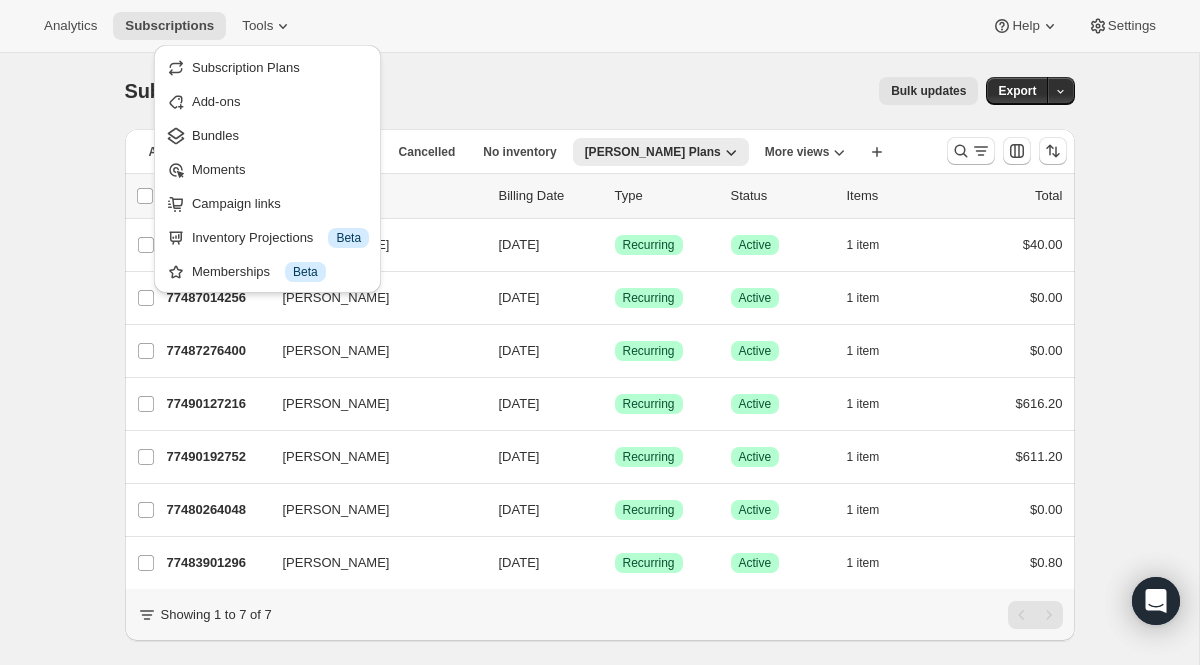 click on "Bulk updates" at bounding box center (628, 91) 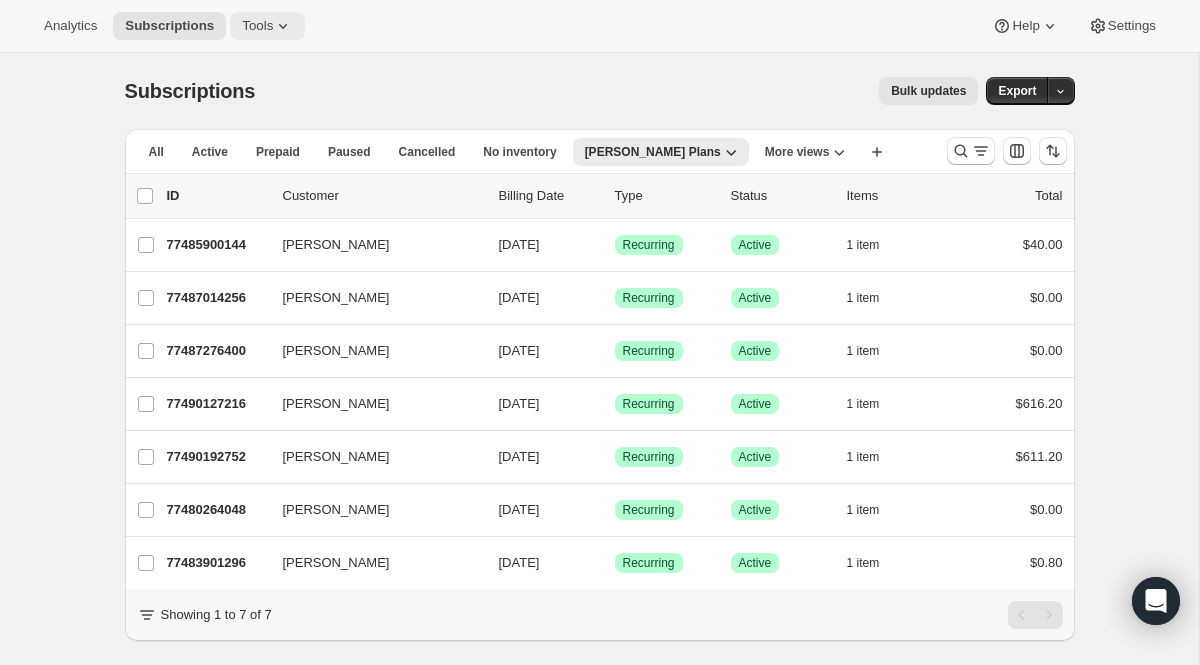 click on "Tools" at bounding box center (257, 26) 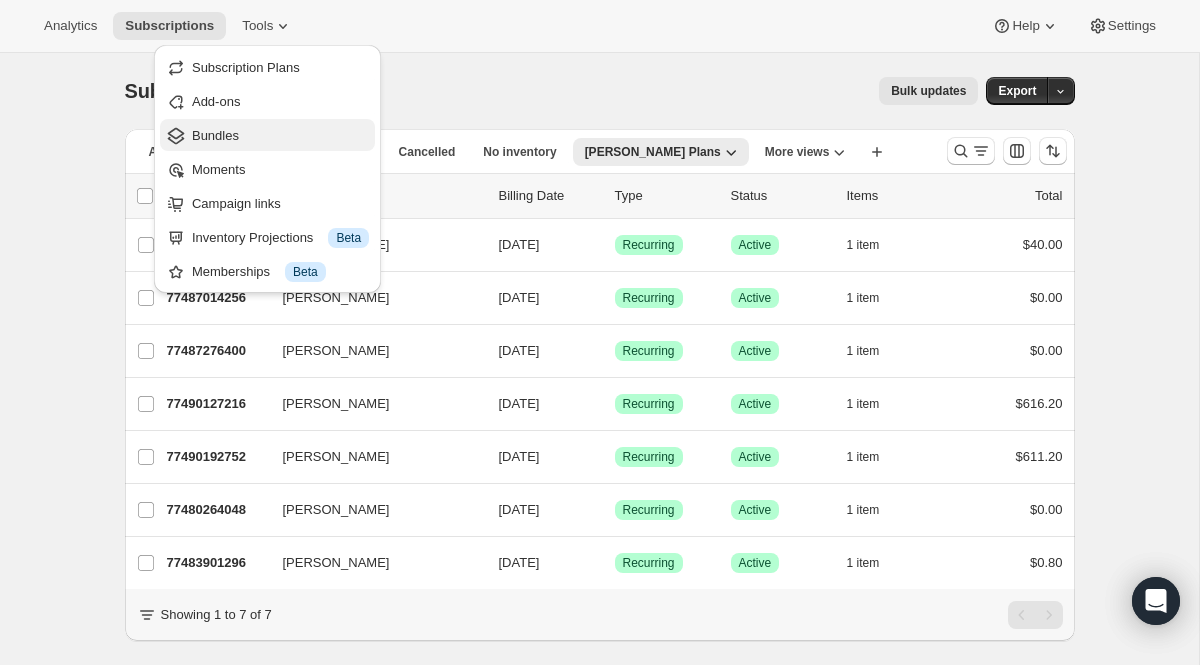 click on "Bundles" at bounding box center (280, 136) 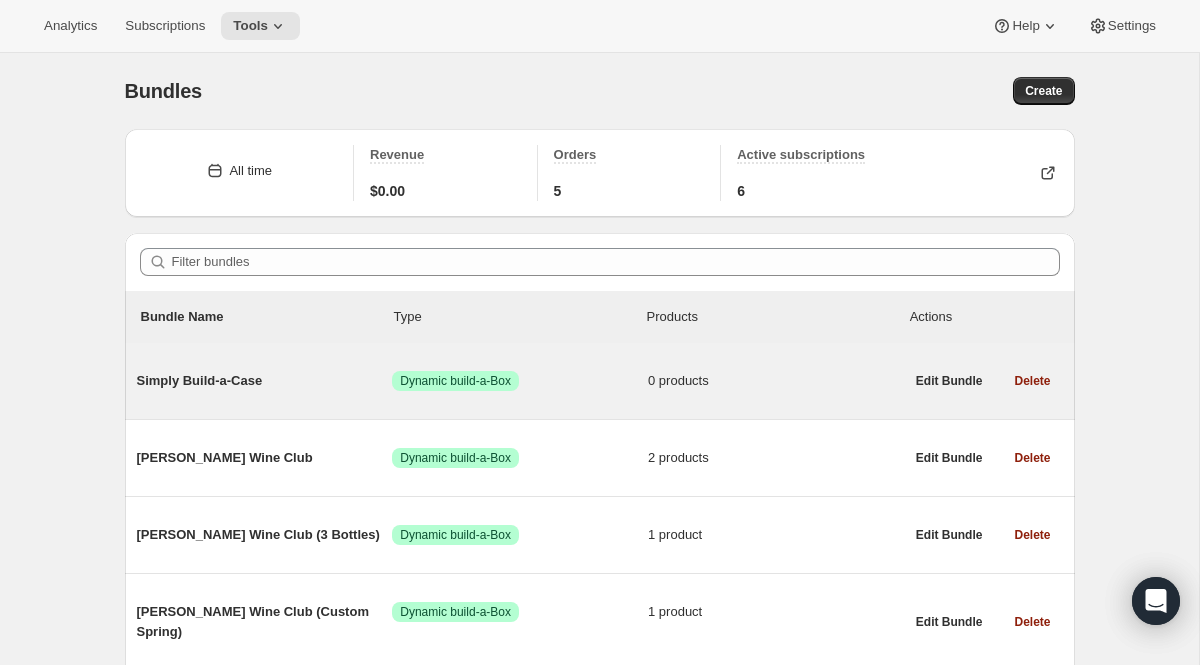 click on "Simply Build-a-Case" at bounding box center (265, 381) 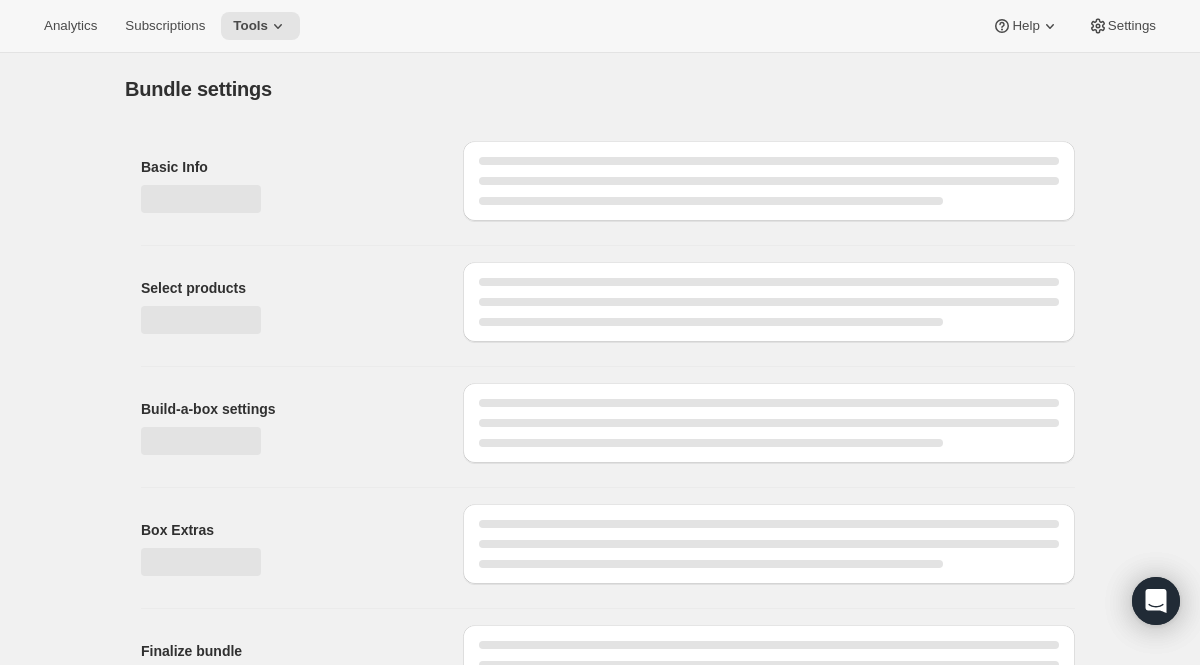 type on "Simply Build-a-Case" 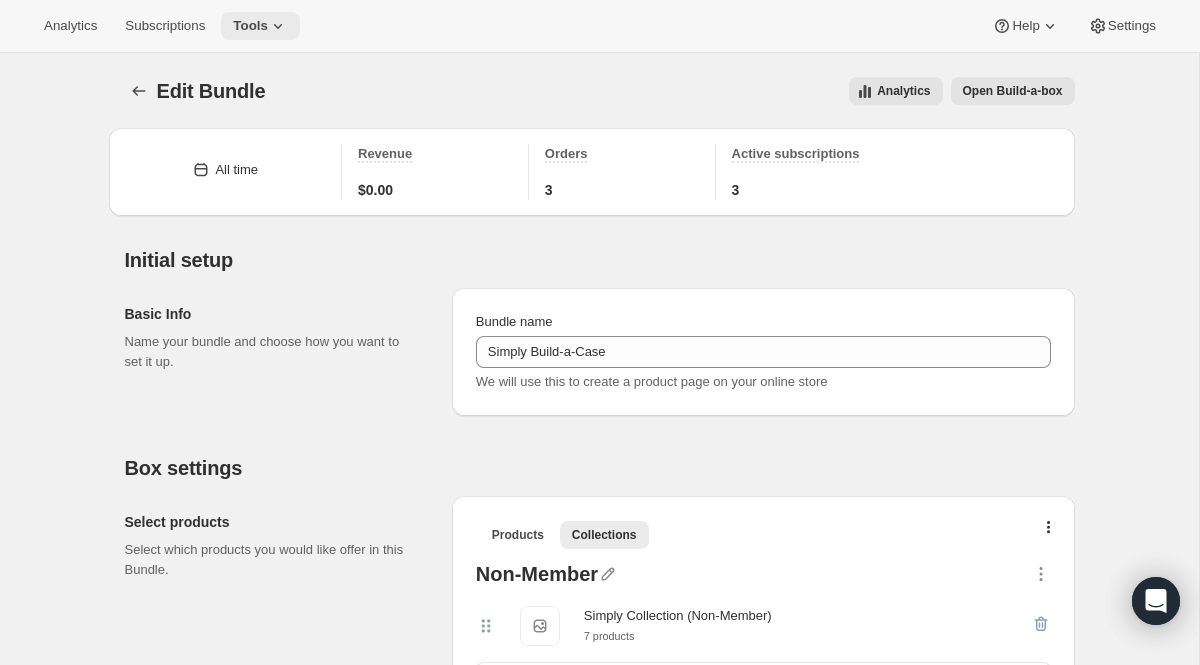 click on "Tools" at bounding box center [260, 26] 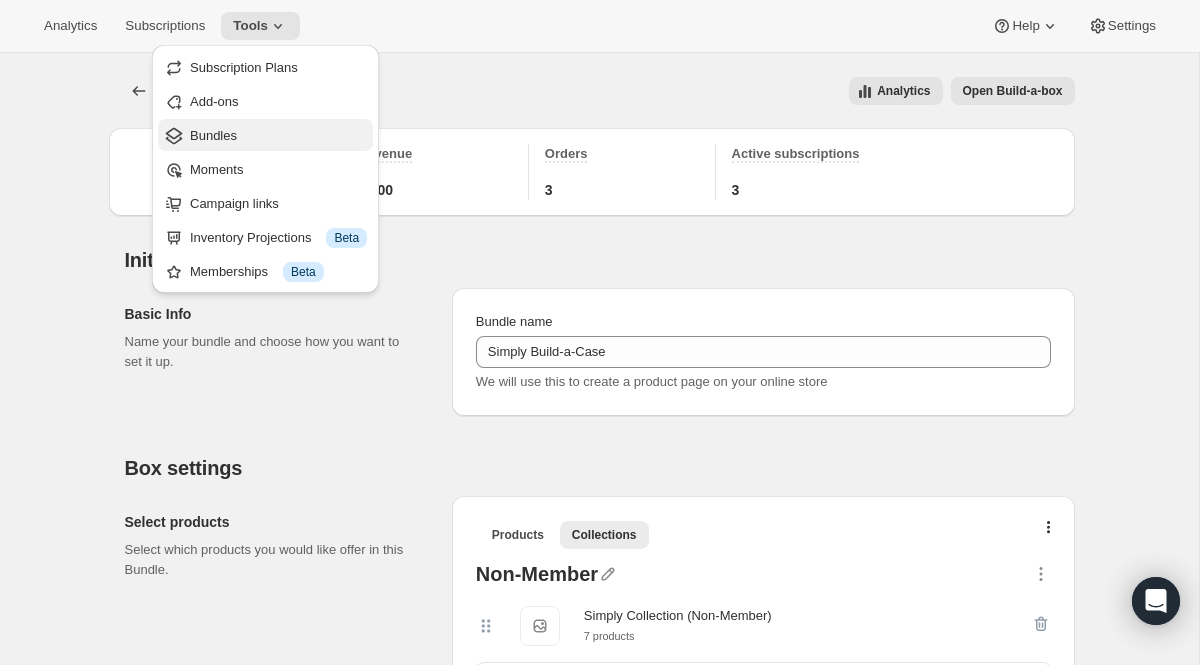 click on "Bundles" at bounding box center (265, 135) 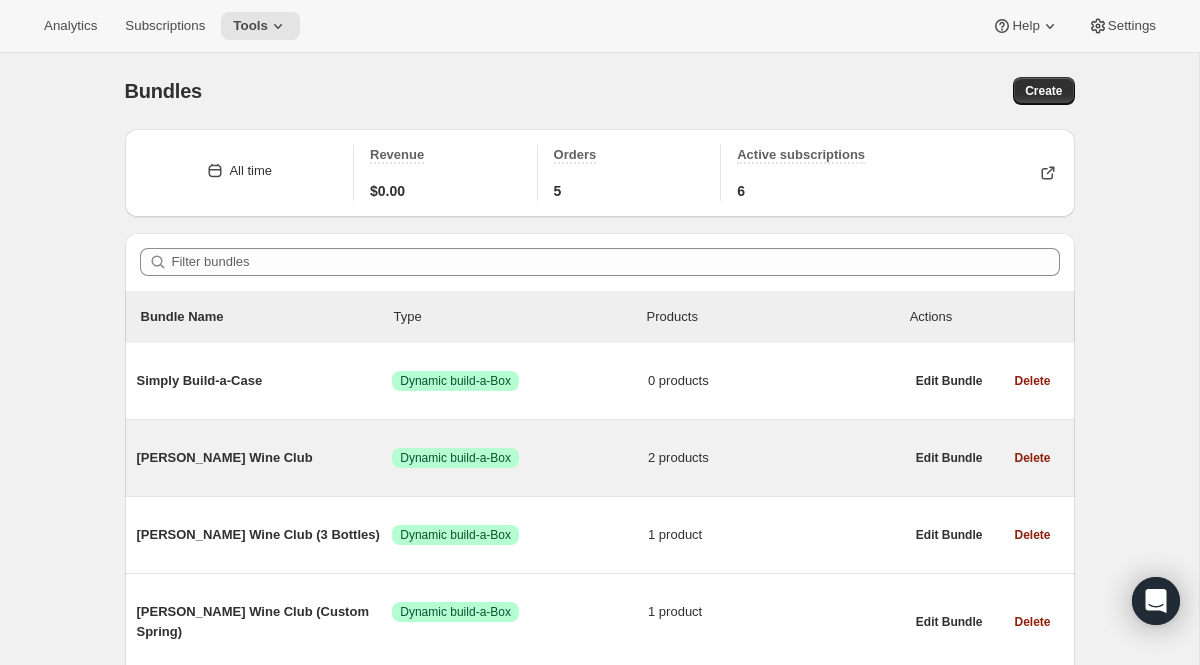 click on "[PERSON_NAME] Wine Club  Success Dynamic build-a-Box 2 products" at bounding box center [520, 458] 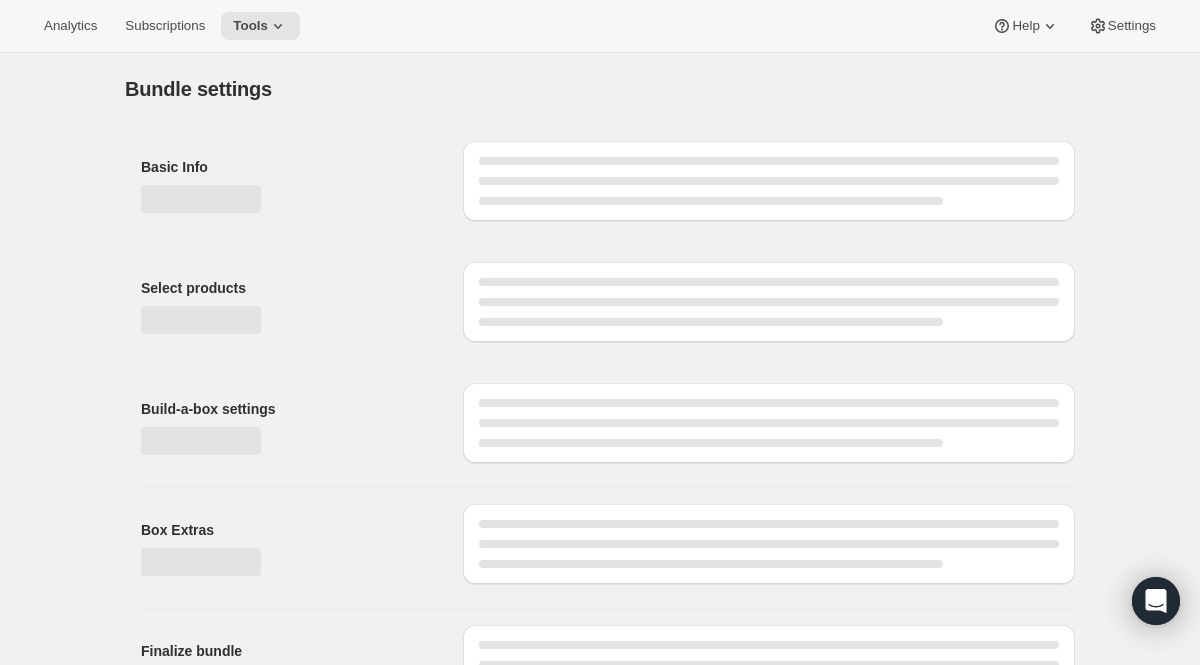 type on "[PERSON_NAME] Wine Club" 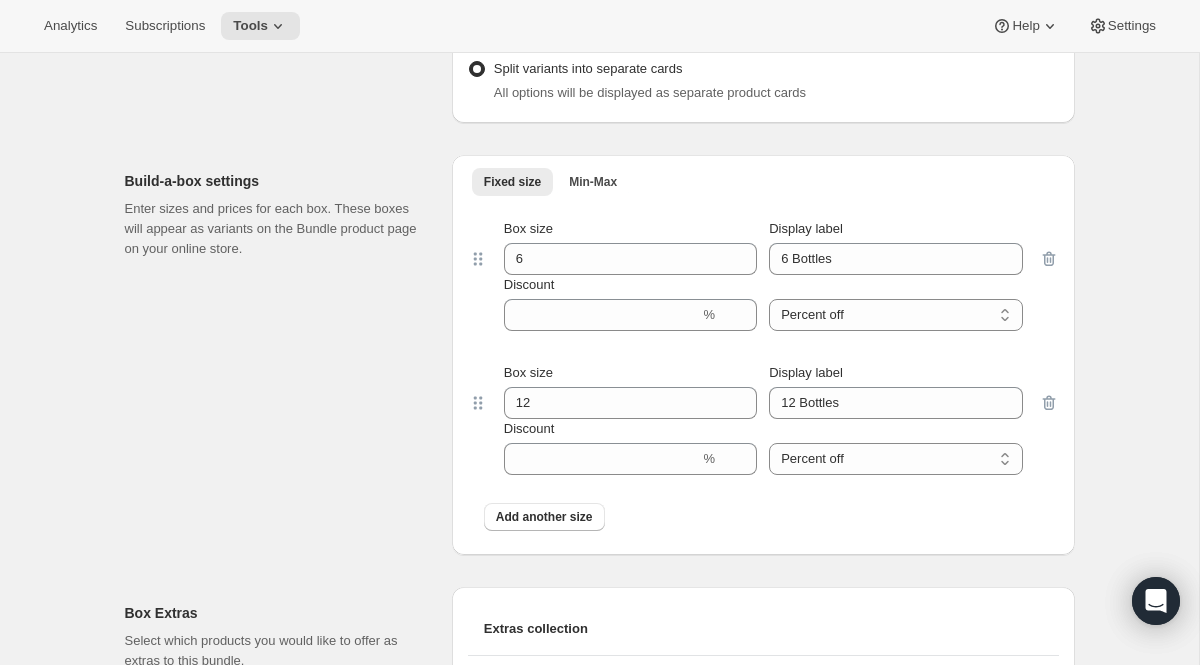 scroll, scrollTop: 1005, scrollLeft: 0, axis: vertical 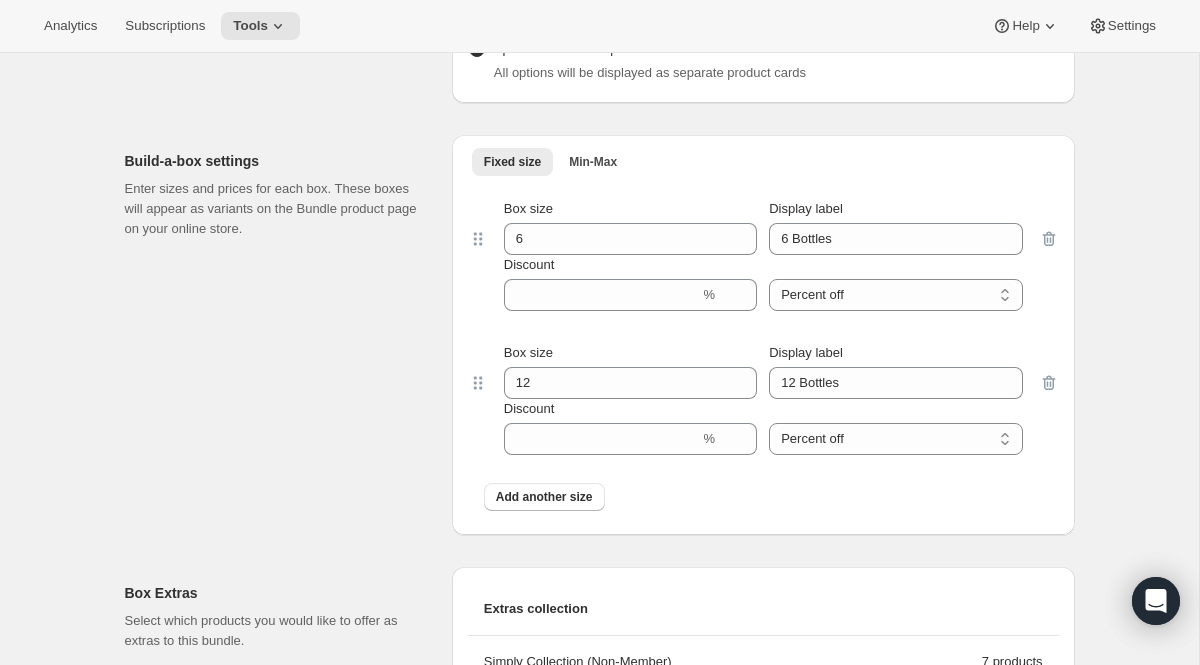 click on "Box size 6 Display label 6 Bottles Discount %   Percent off Amount off Percent off" at bounding box center (763, 255) 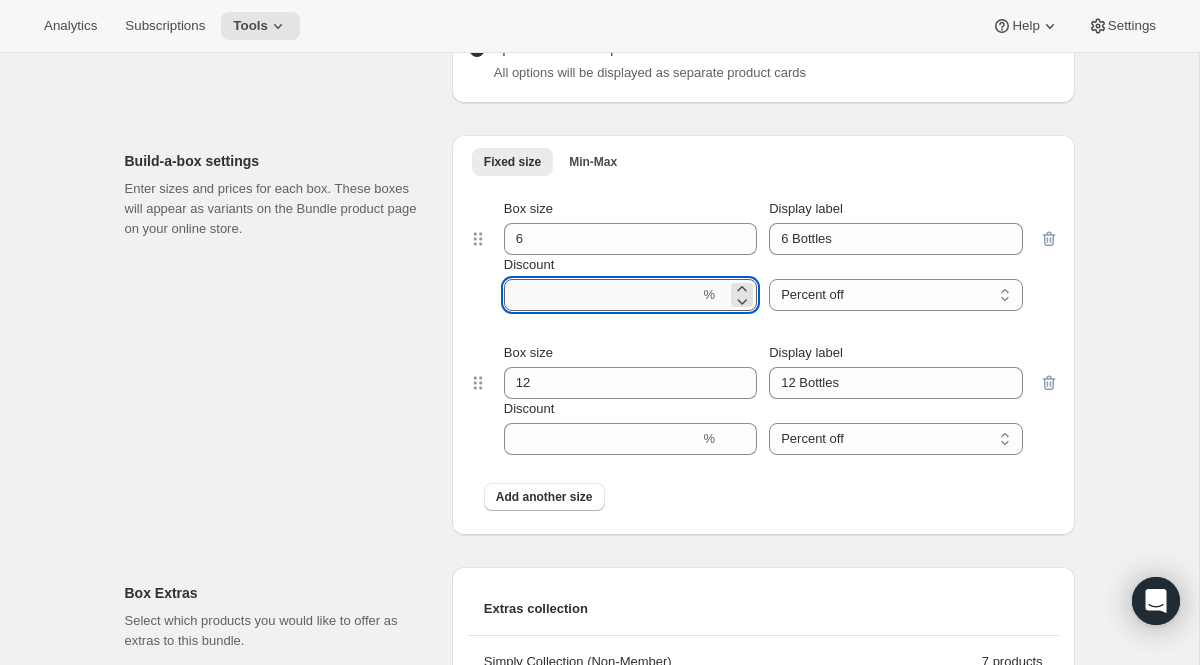 click on "Discount" at bounding box center [602, 295] 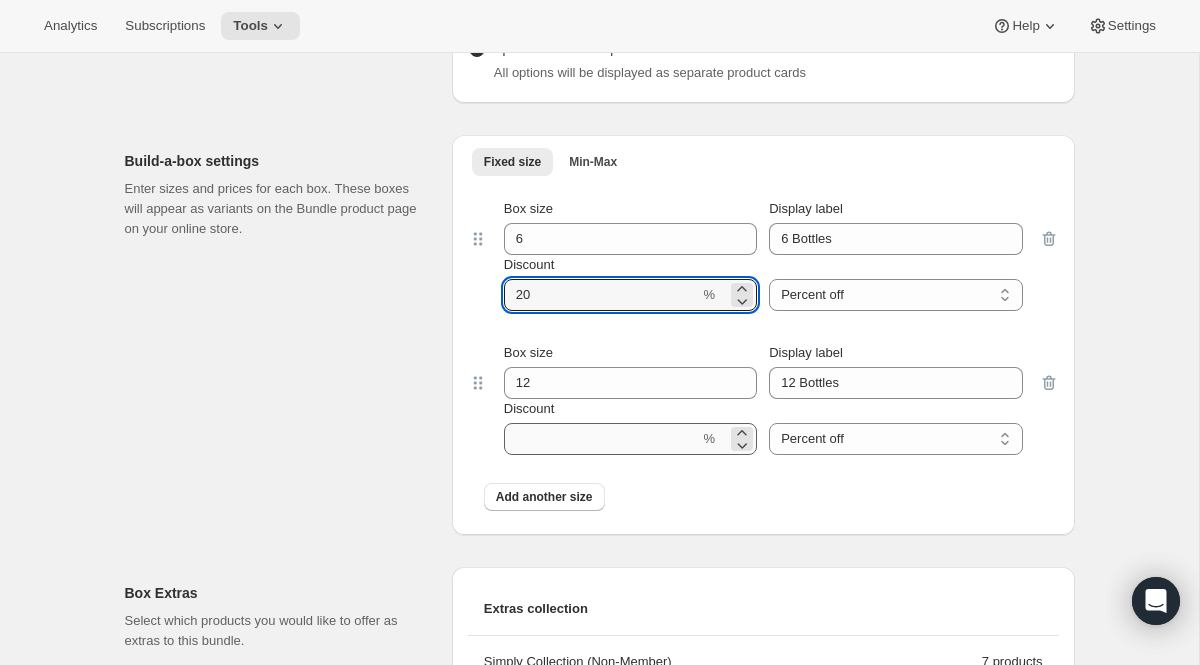 type on "20" 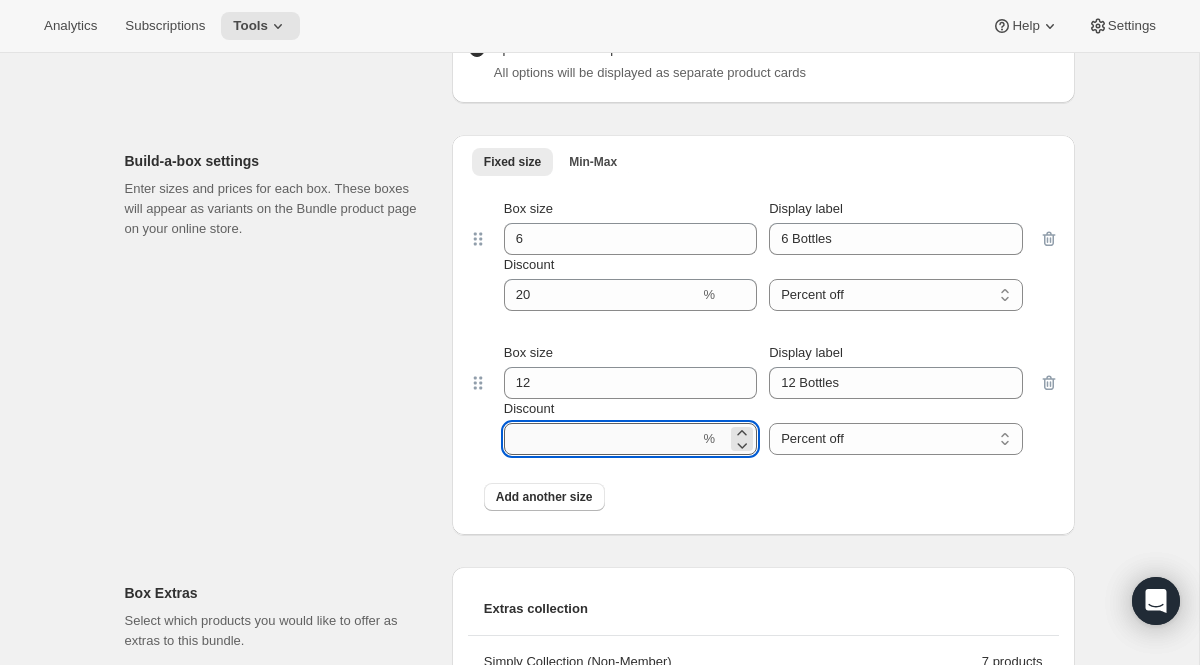 click on "Discount" at bounding box center (602, 439) 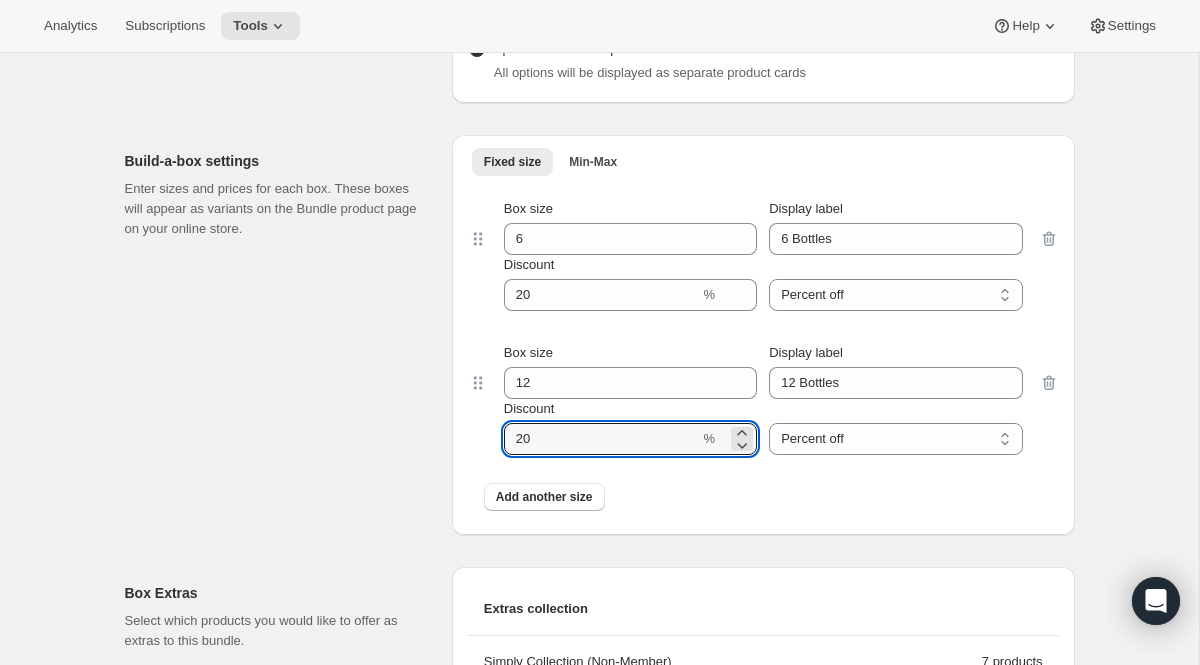 type on "20" 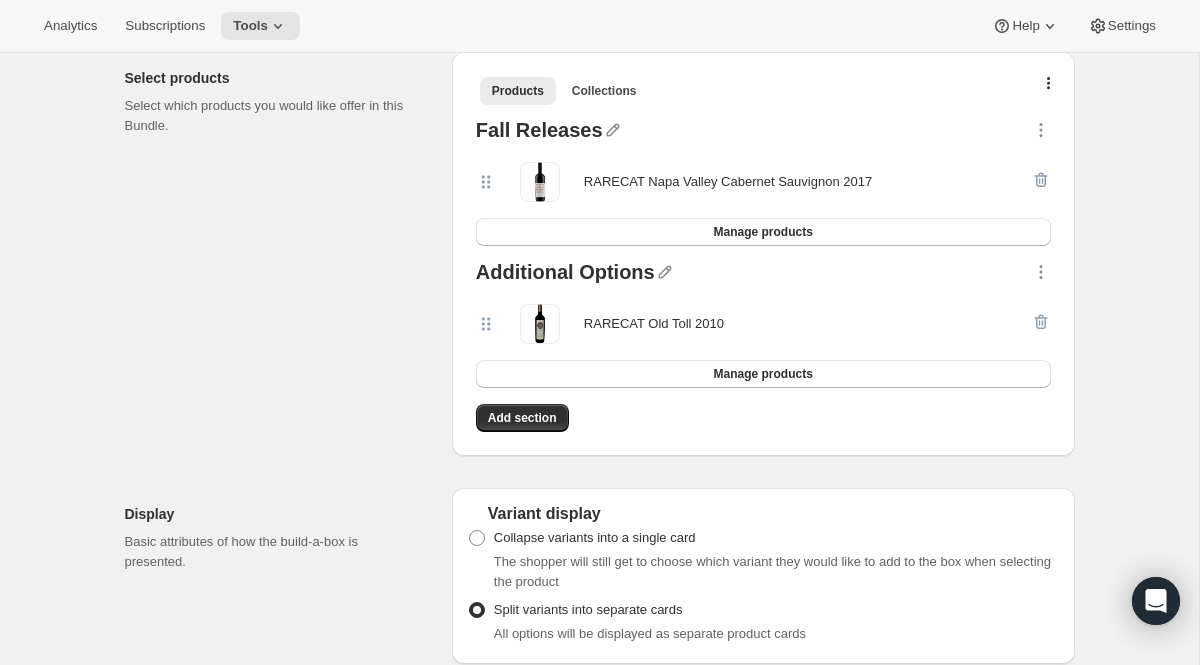 scroll, scrollTop: 161, scrollLeft: 0, axis: vertical 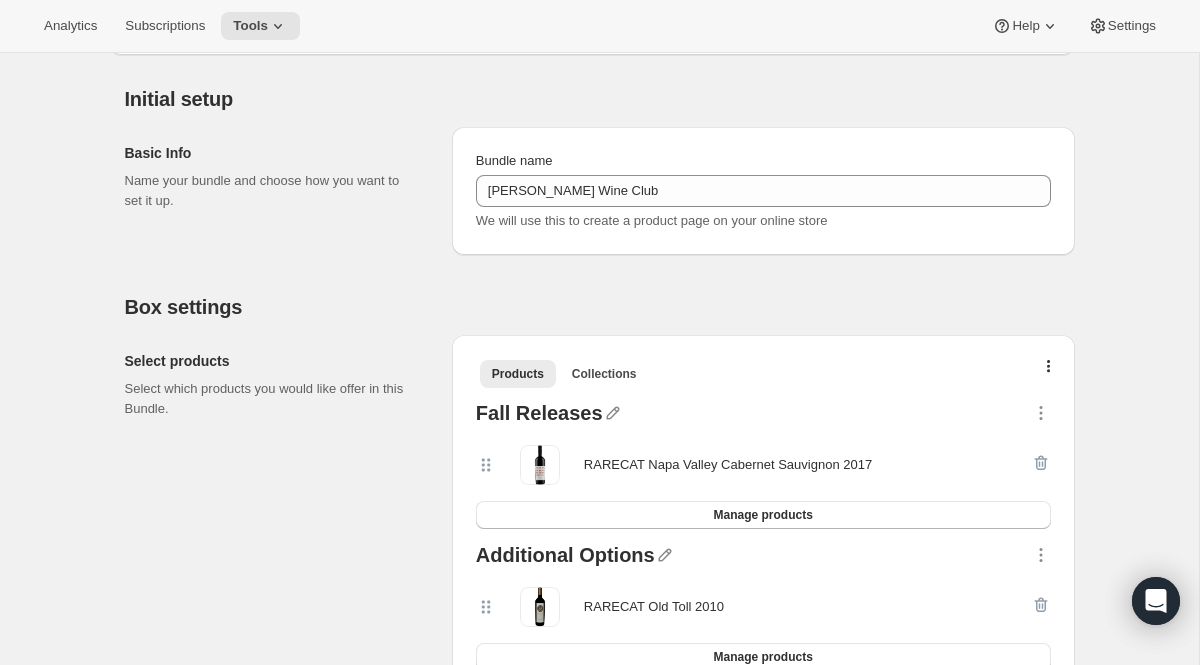 click on "Analytics Subscriptions Tools Help Settings" at bounding box center [600, 26] 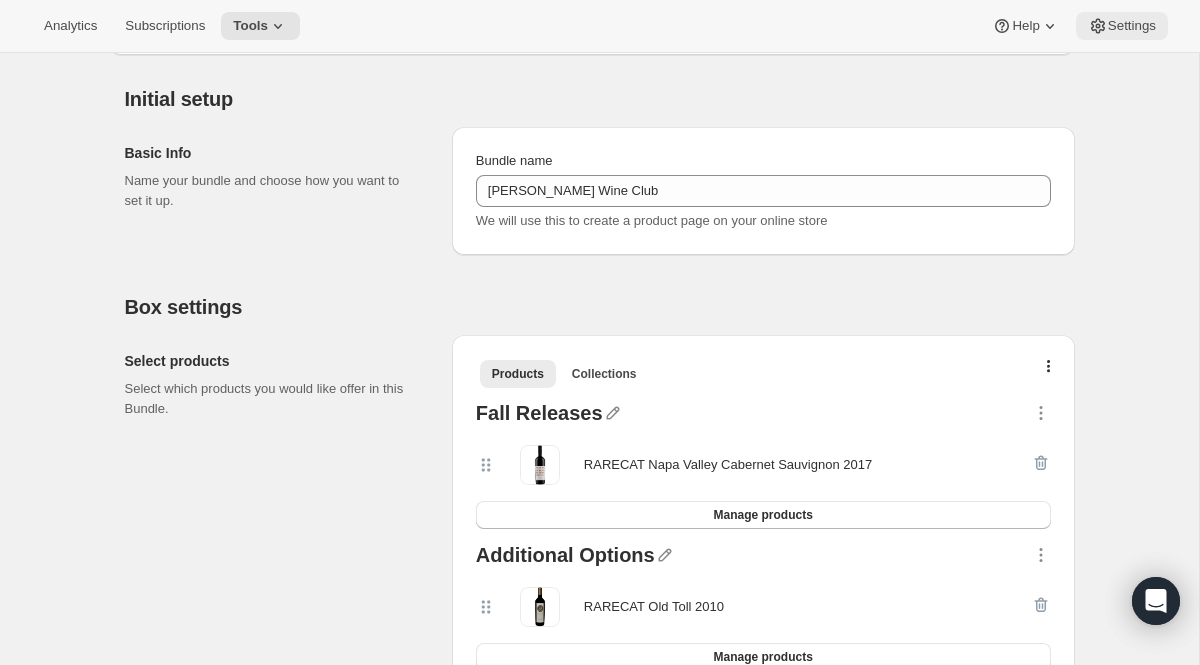 click 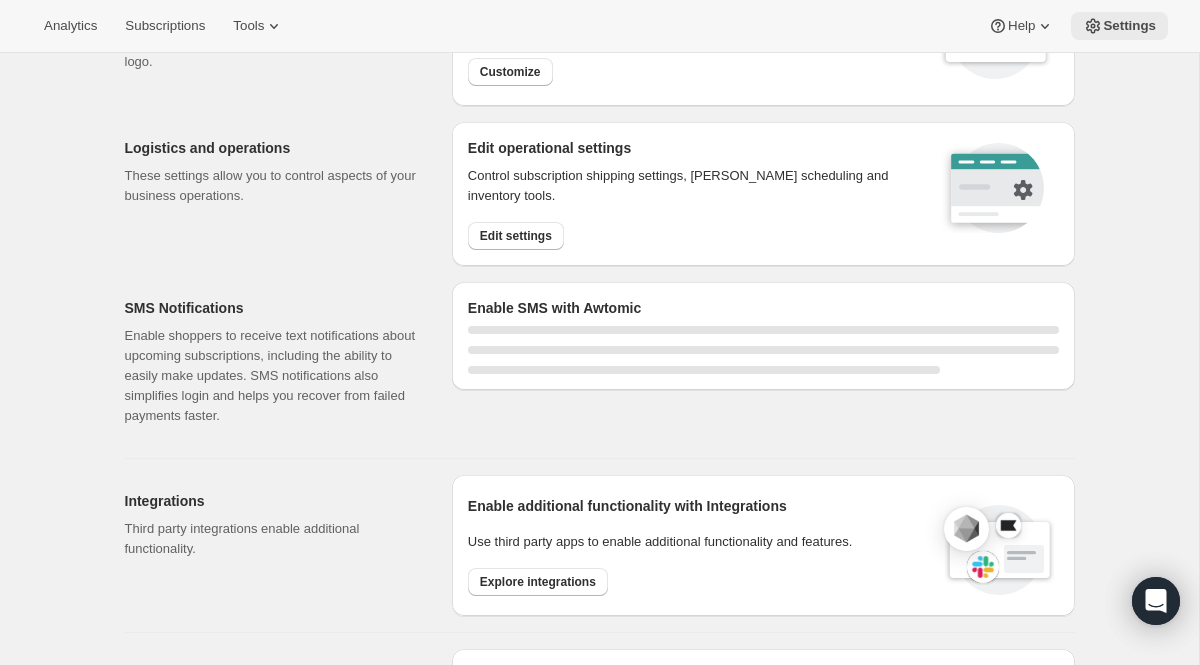 scroll, scrollTop: 0, scrollLeft: 0, axis: both 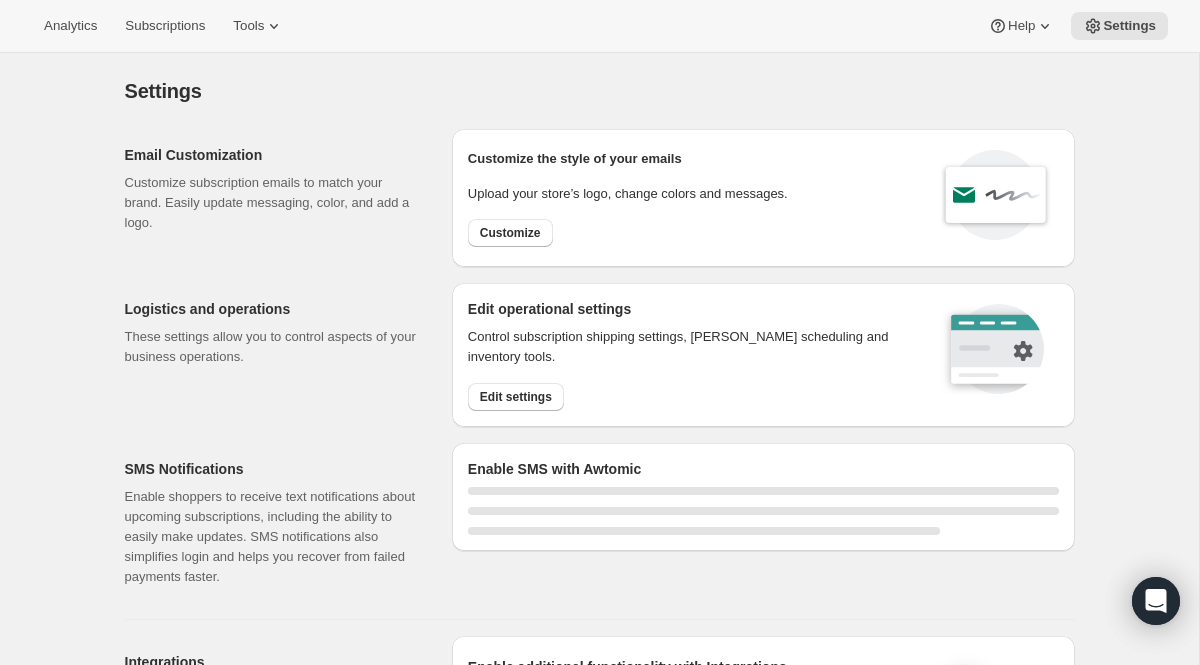 select on "22:00" 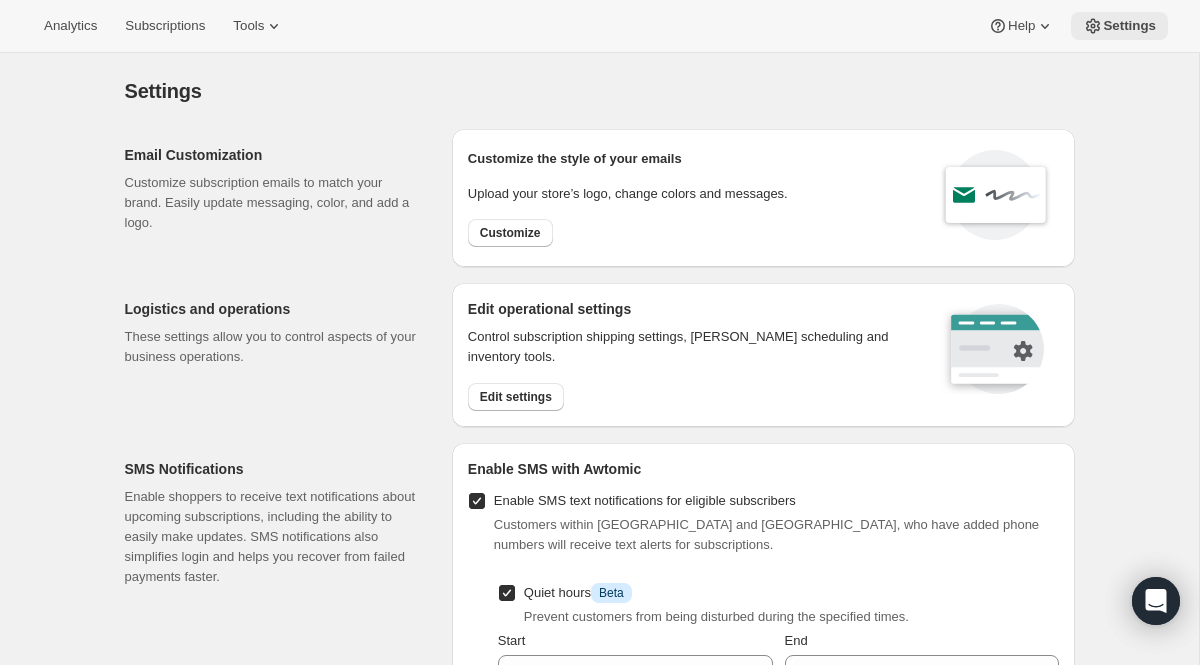 click 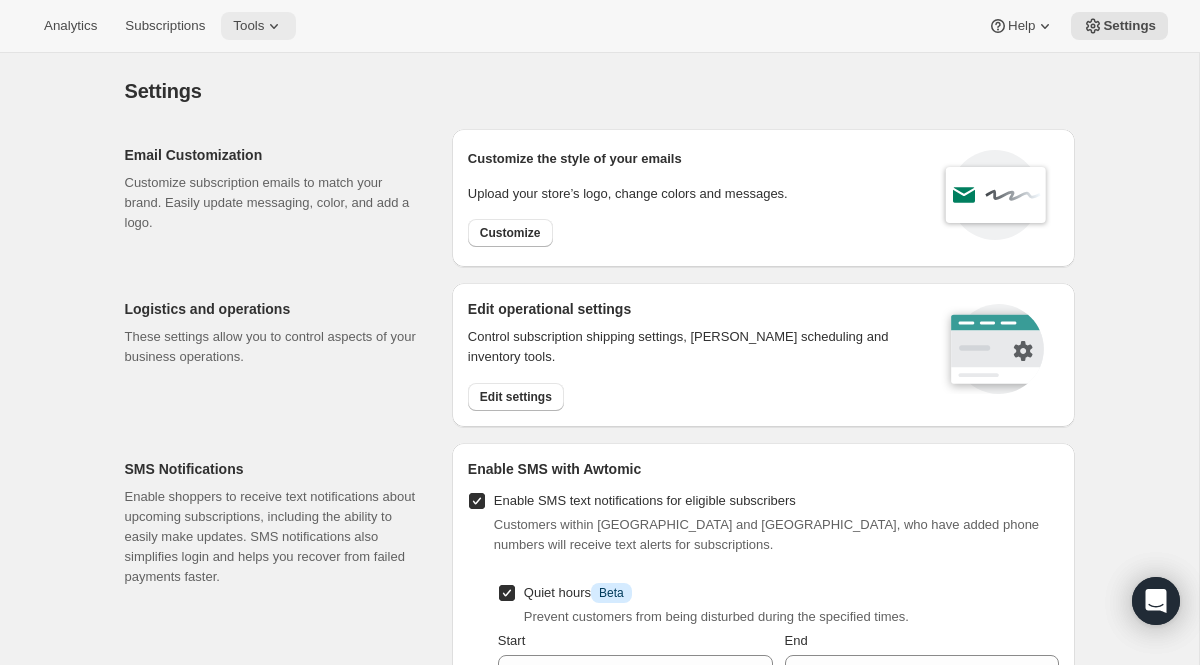 click on "Tools" at bounding box center (248, 26) 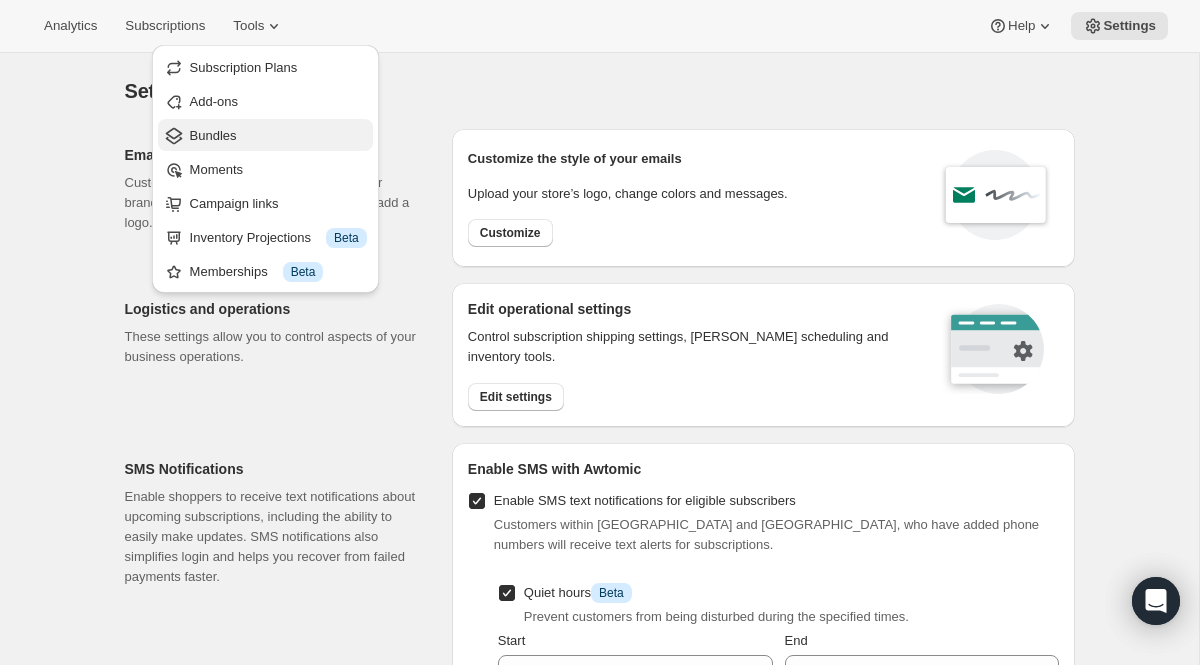 click on "Bundles" at bounding box center [213, 135] 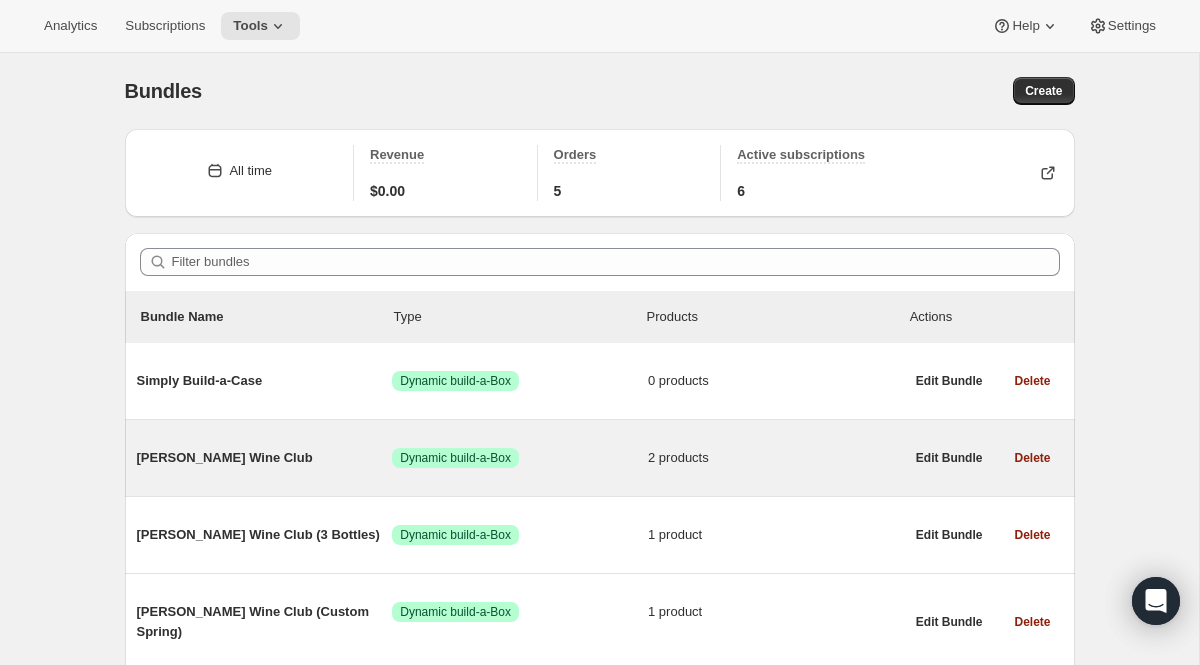 click on "[PERSON_NAME] Wine Club  Success Dynamic build-a-Box 2 products Edit Bundle Delete" at bounding box center [600, 458] 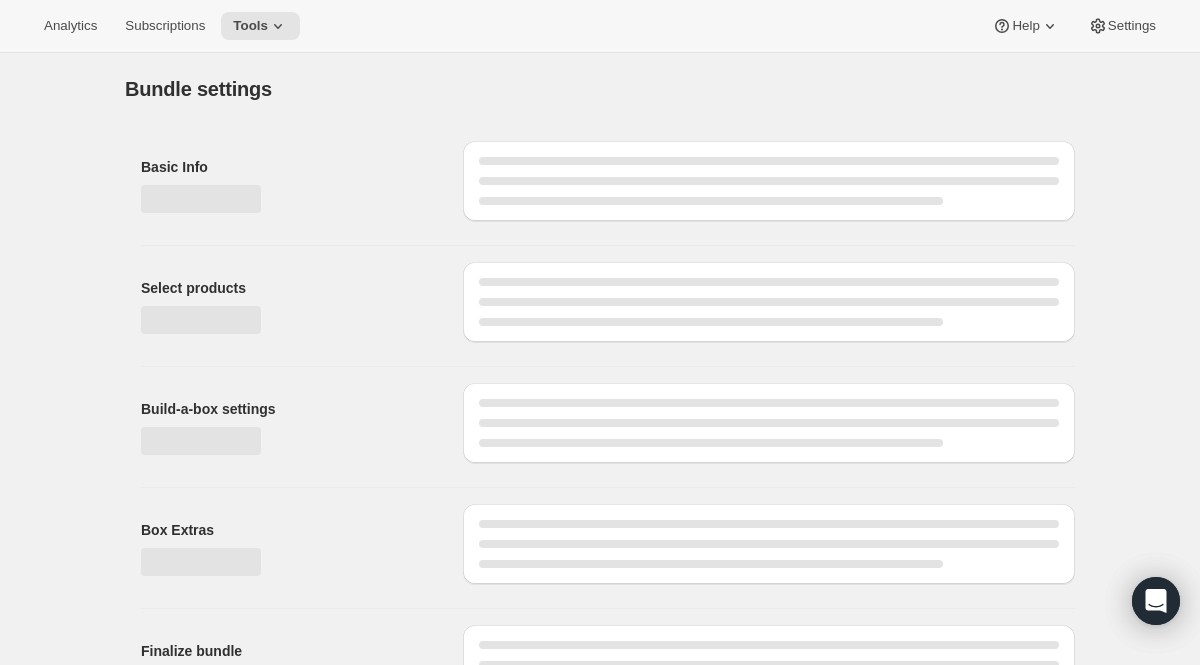 type on "[PERSON_NAME] Wine Club" 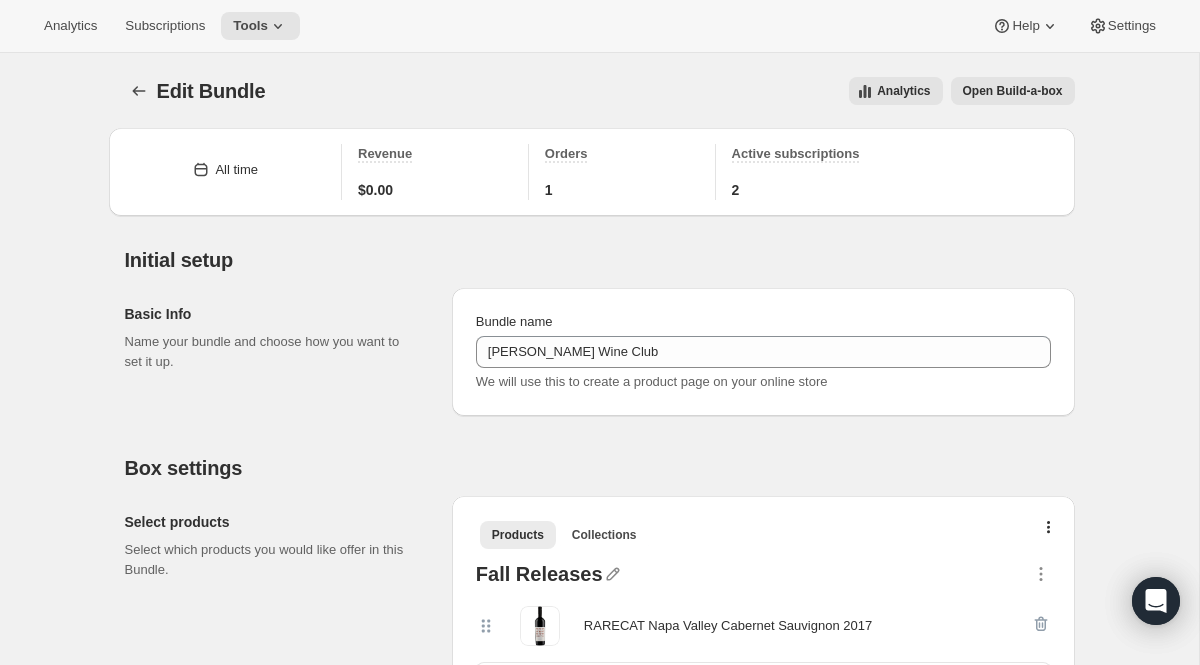 click on "Open Build-a-box" at bounding box center [1013, 91] 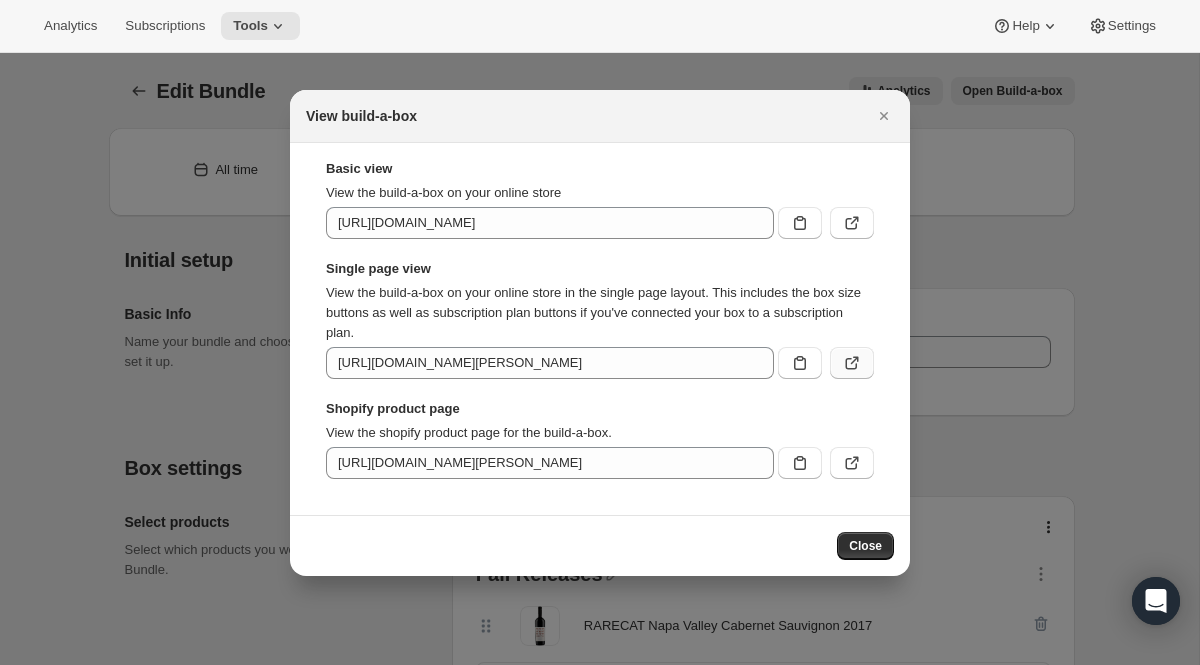 click 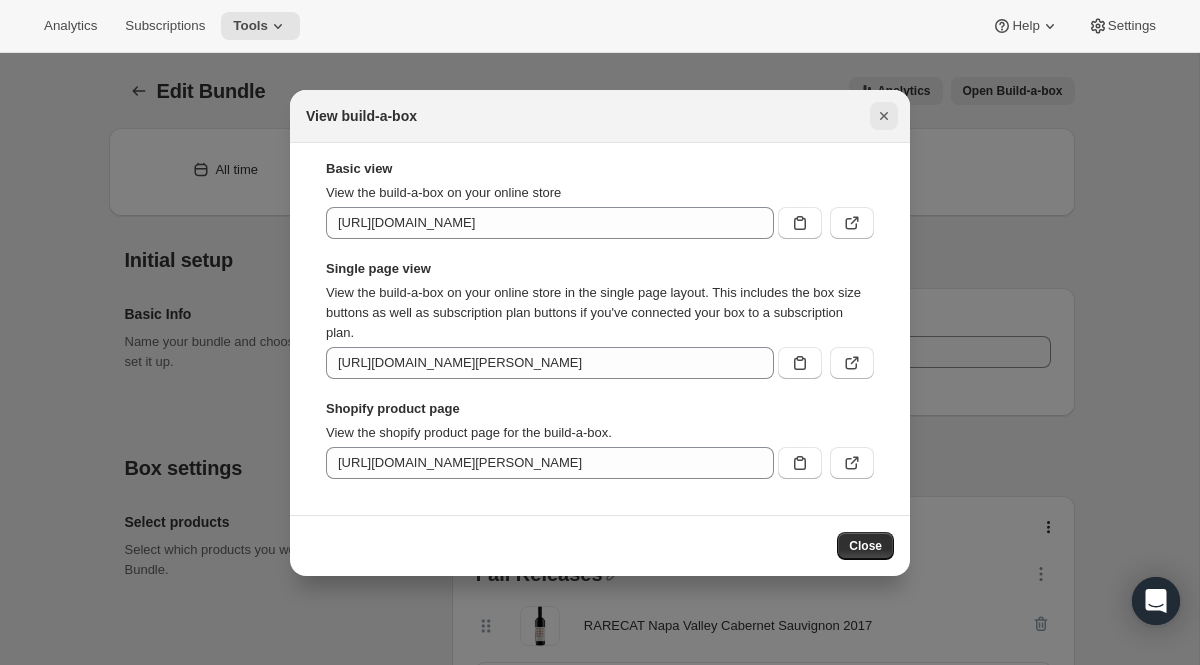 click 